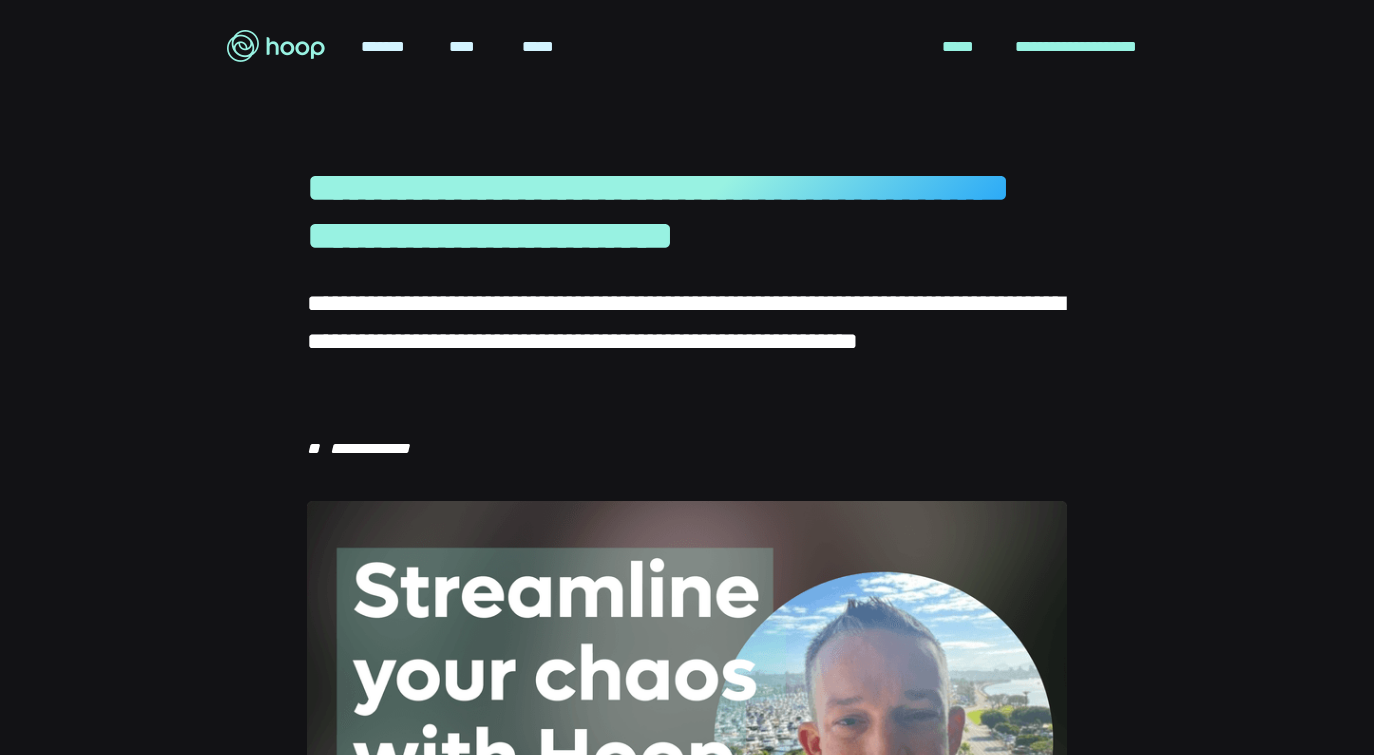 scroll, scrollTop: 0, scrollLeft: 0, axis: both 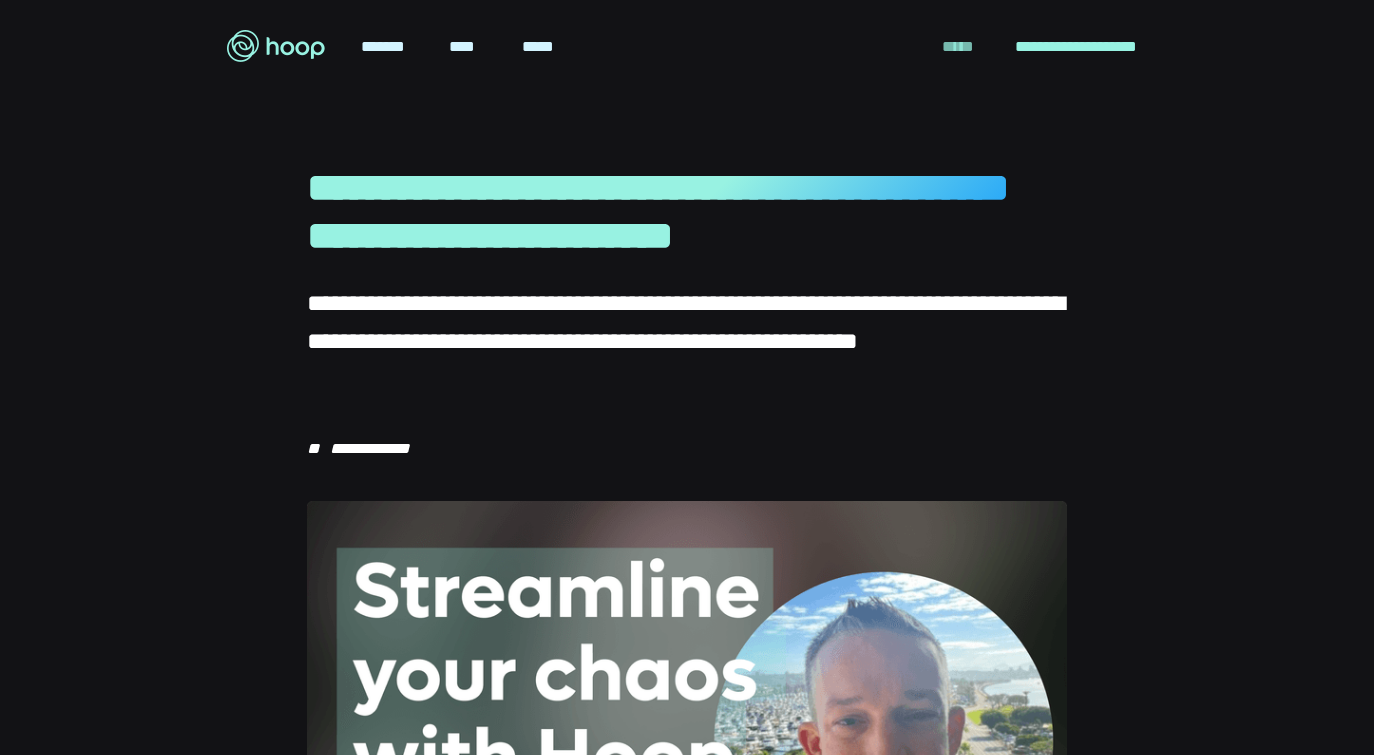 click on "*****" at bounding box center [958, 47] 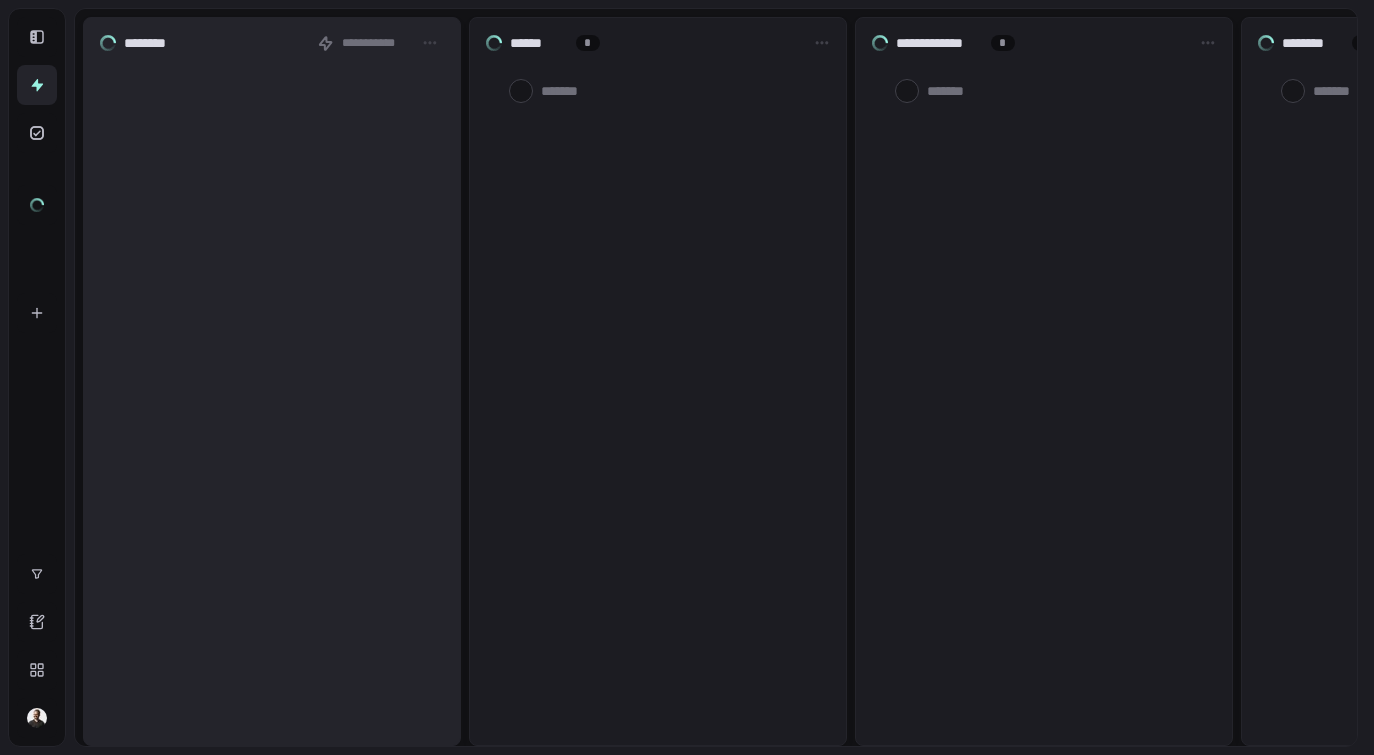 scroll, scrollTop: 0, scrollLeft: 0, axis: both 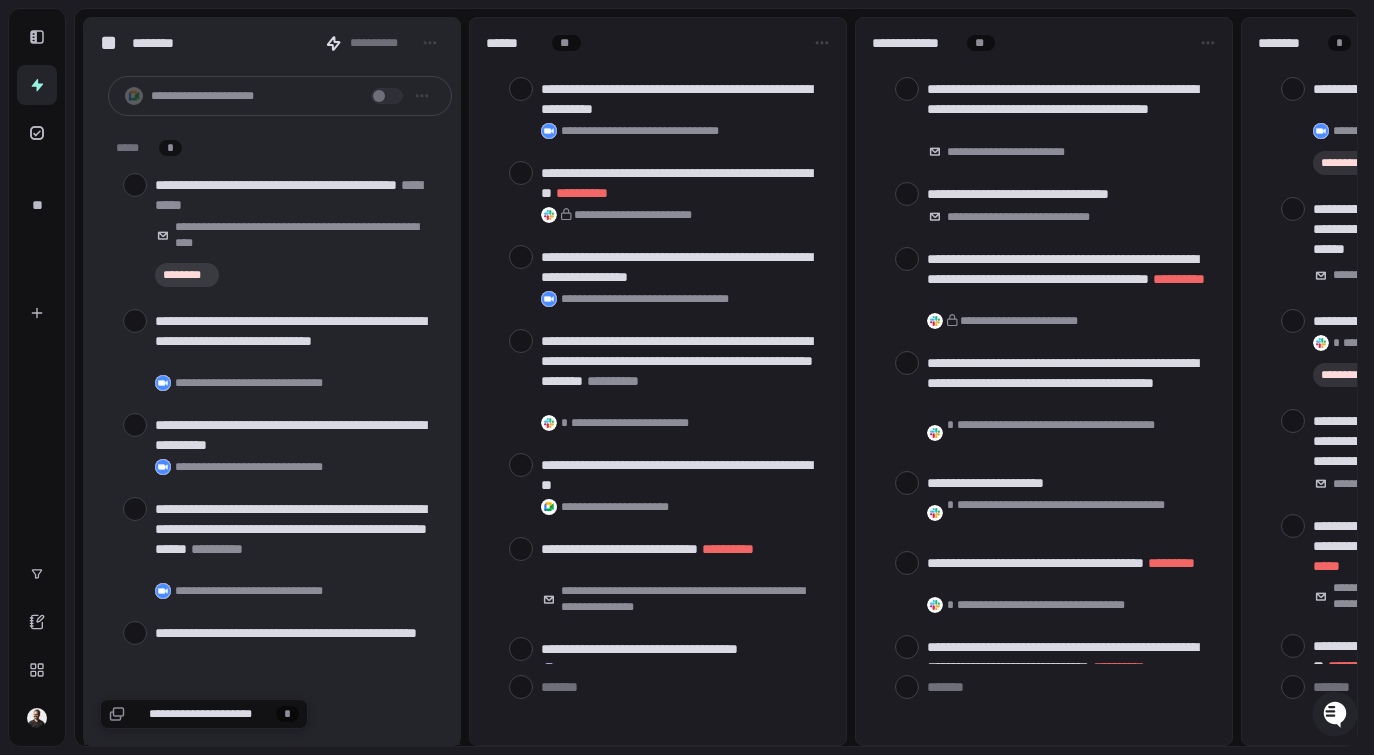 type on "*" 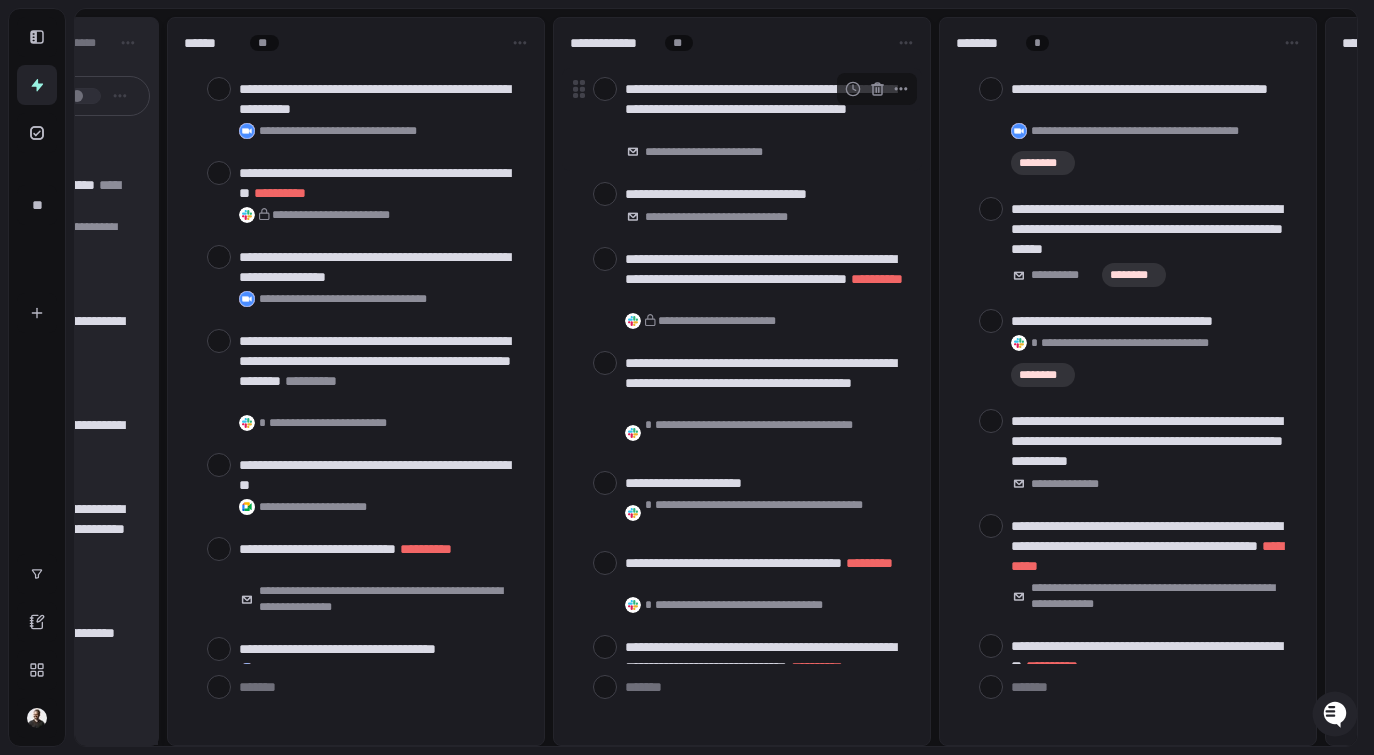 scroll, scrollTop: 0, scrollLeft: 347, axis: horizontal 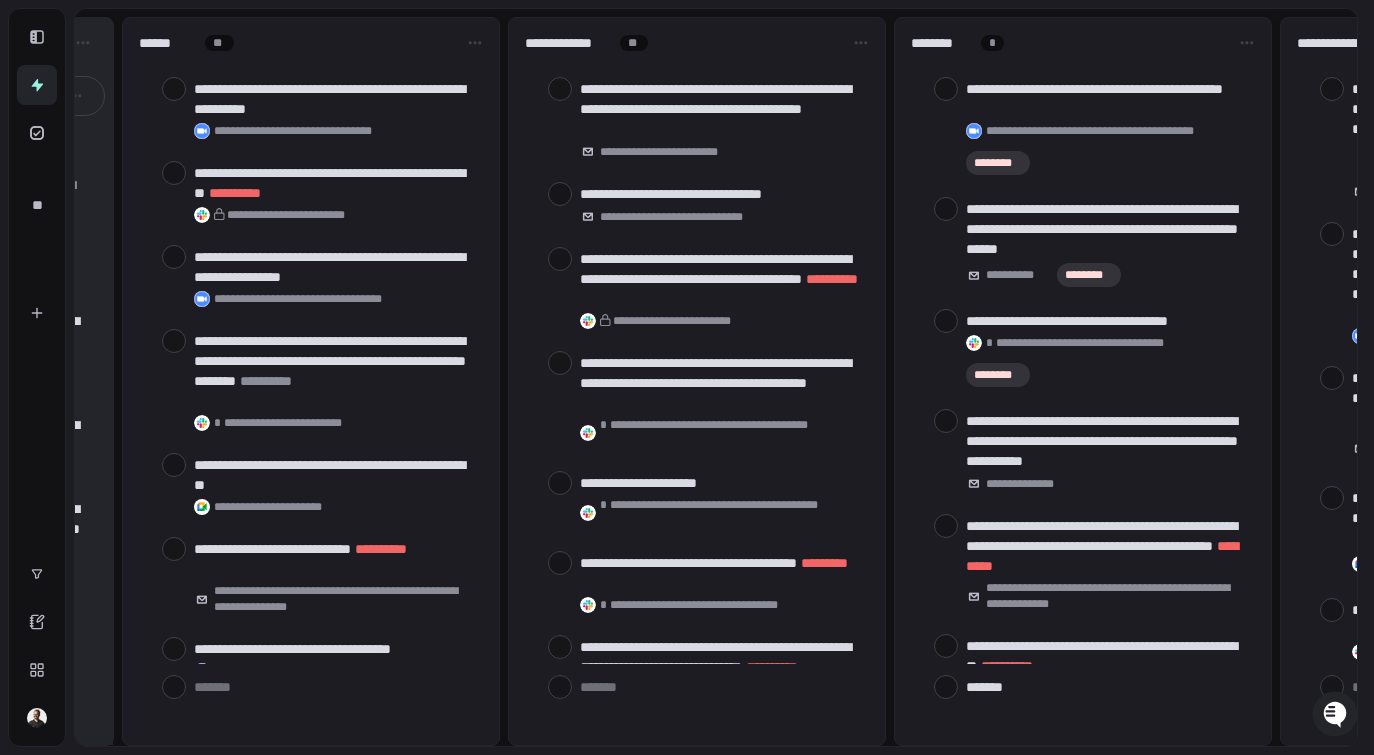 click at bounding box center [1090, 687] 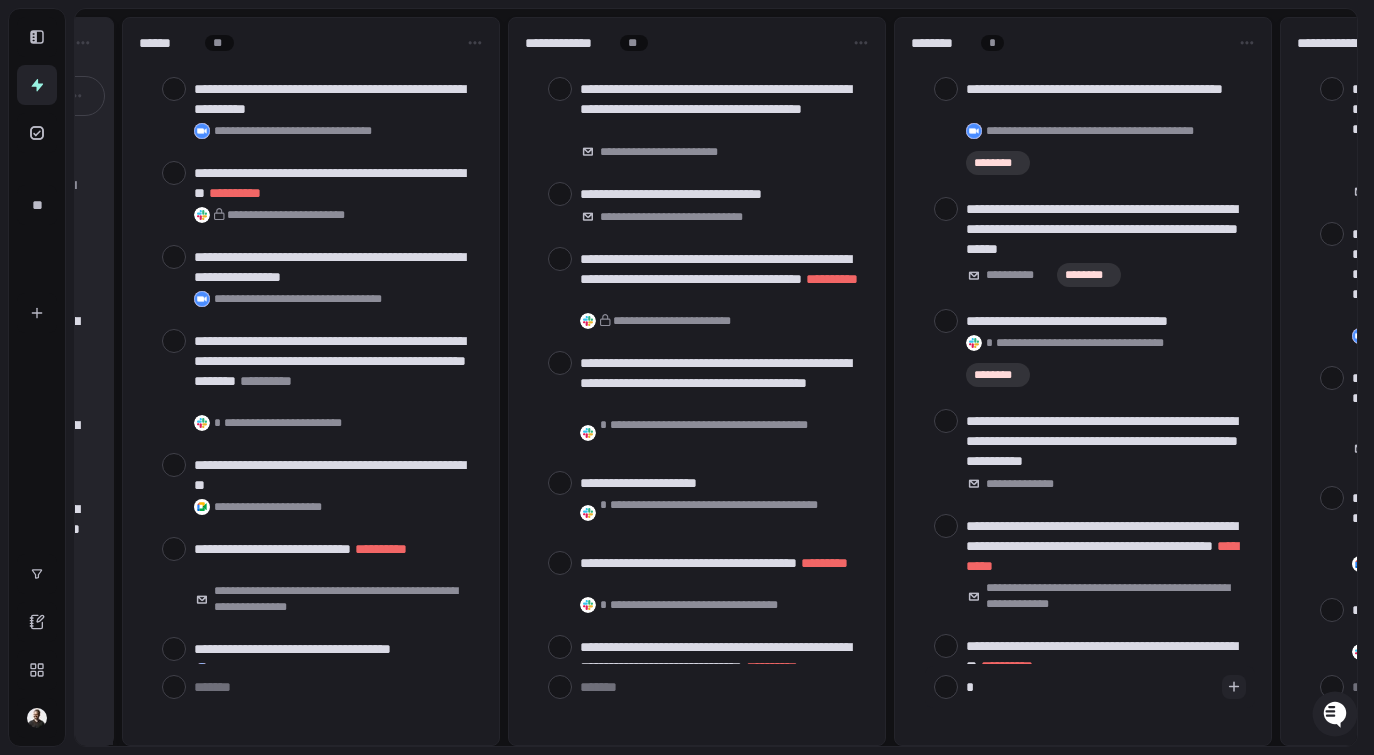 type on "**" 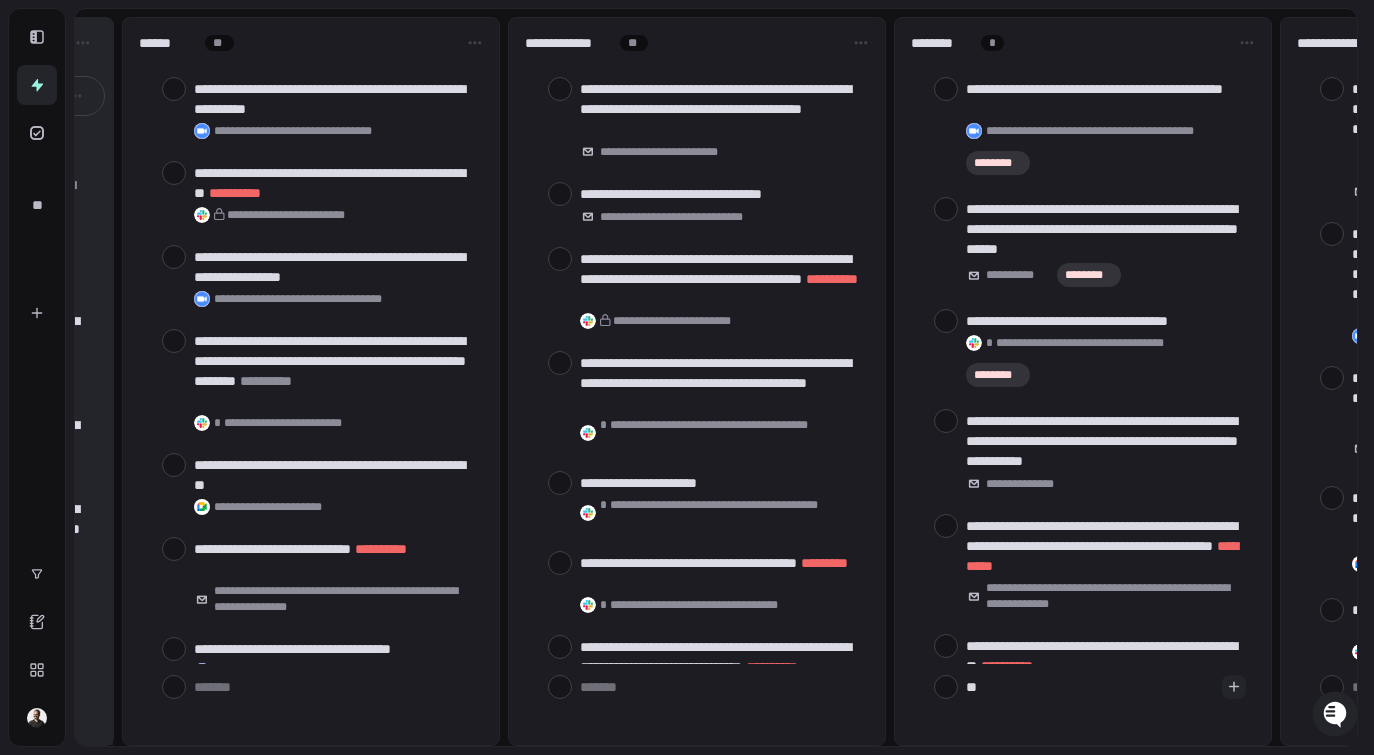 type on "***" 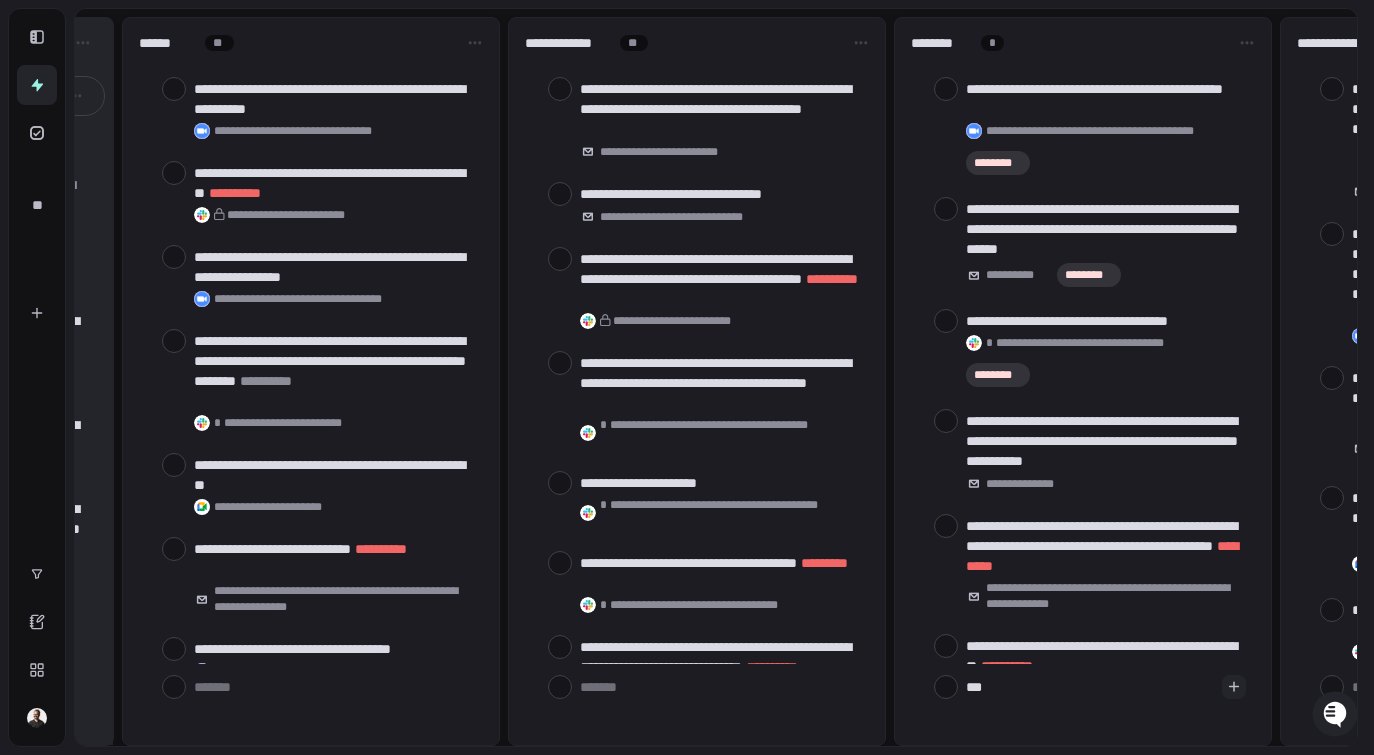 type on "****" 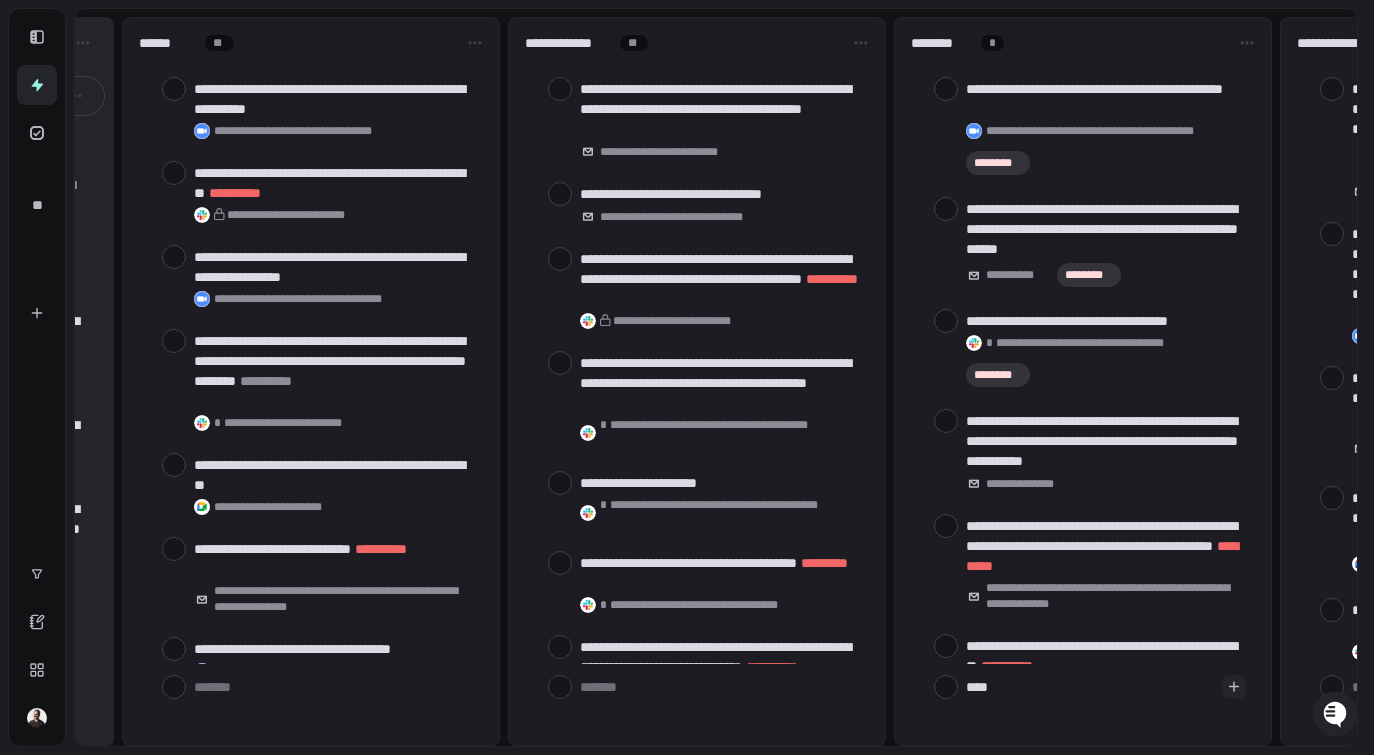 type on "*****" 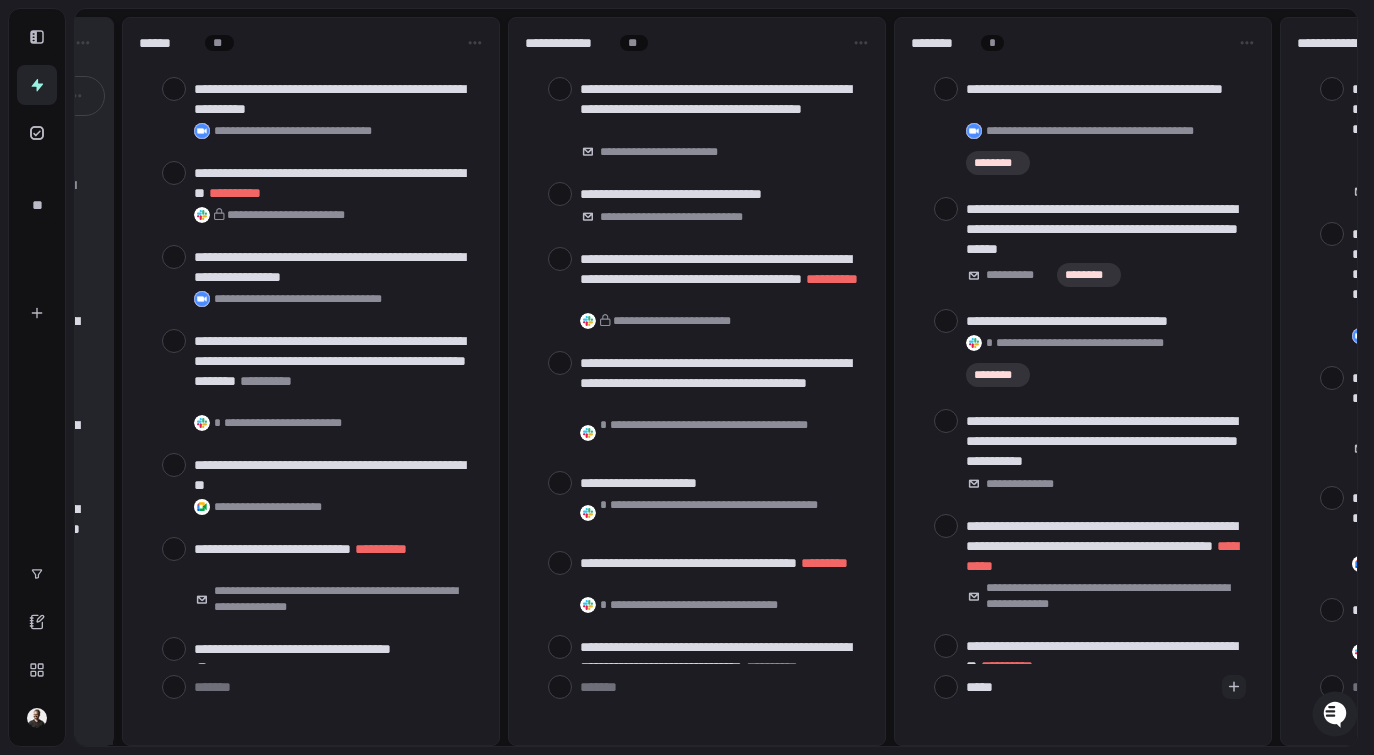 type on "******" 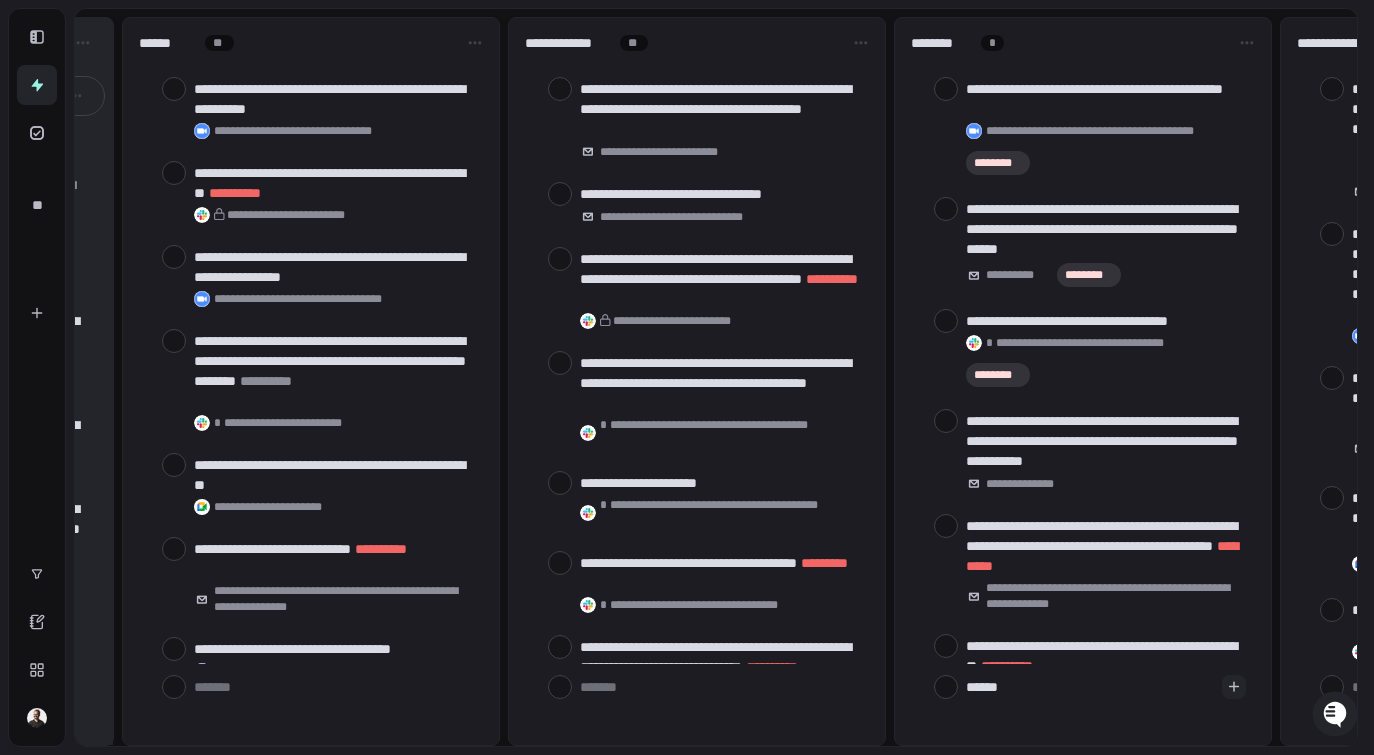 type on "******" 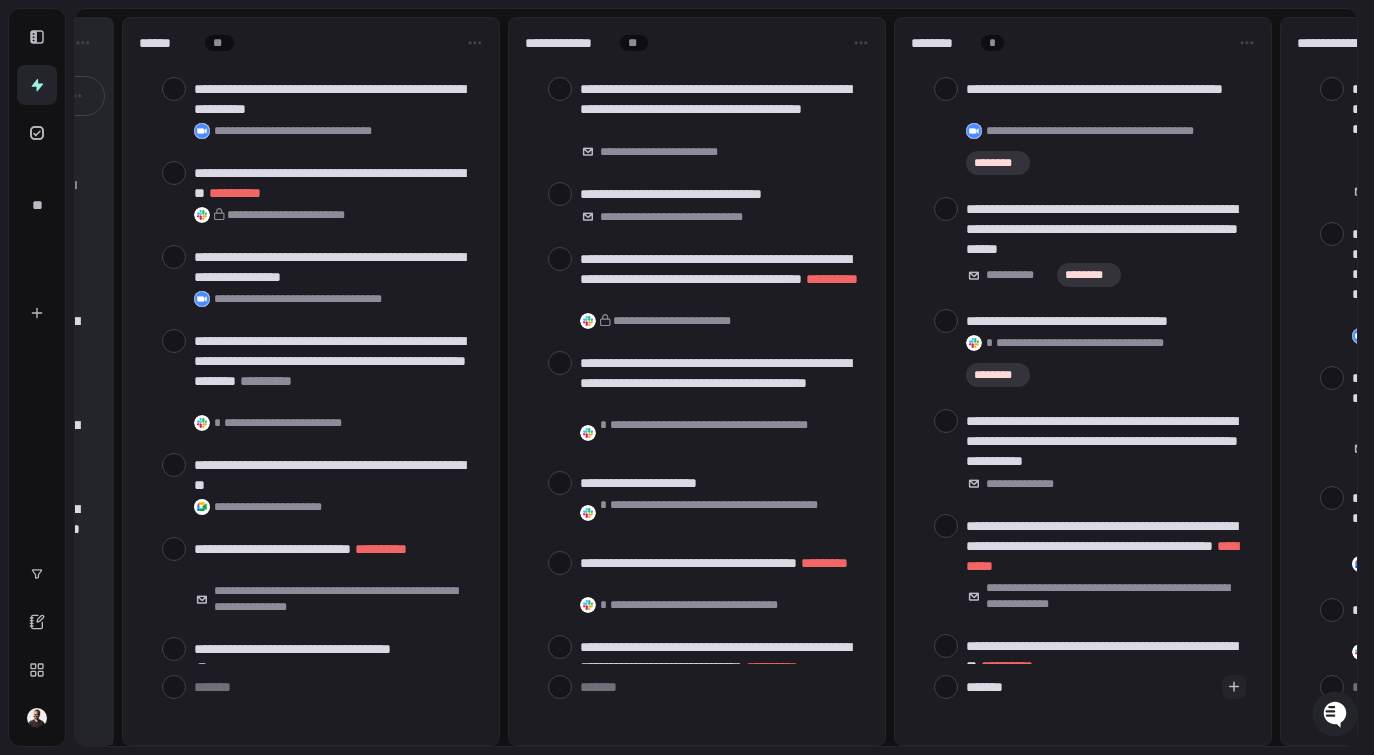 type on "********" 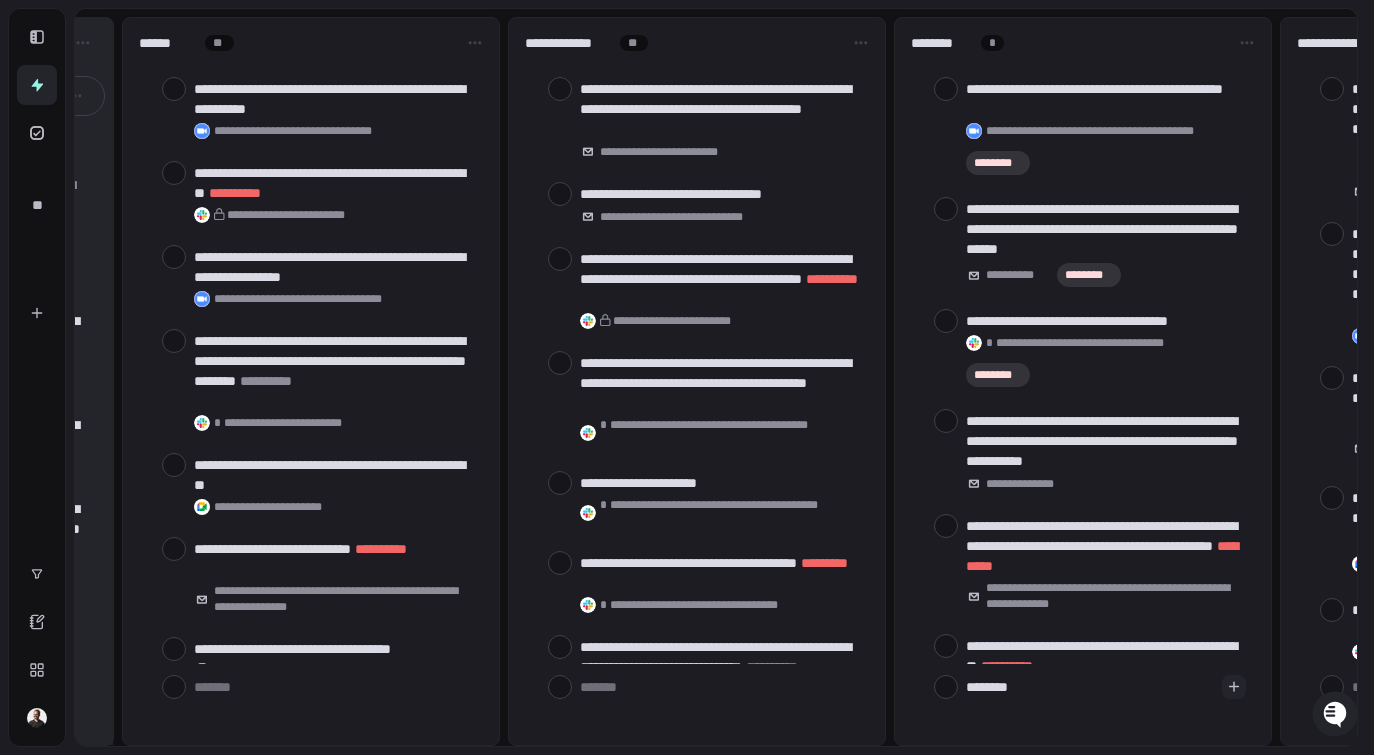 type on "*********" 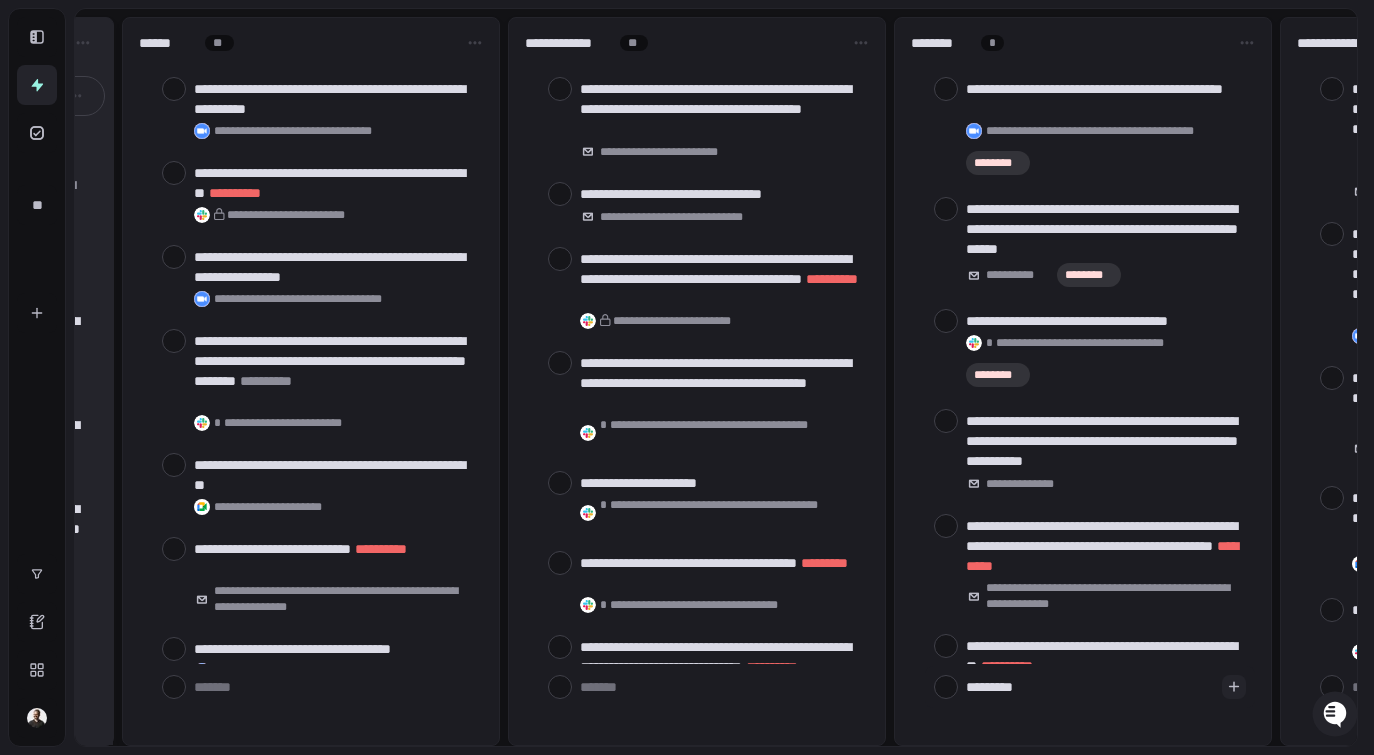 type on "**********" 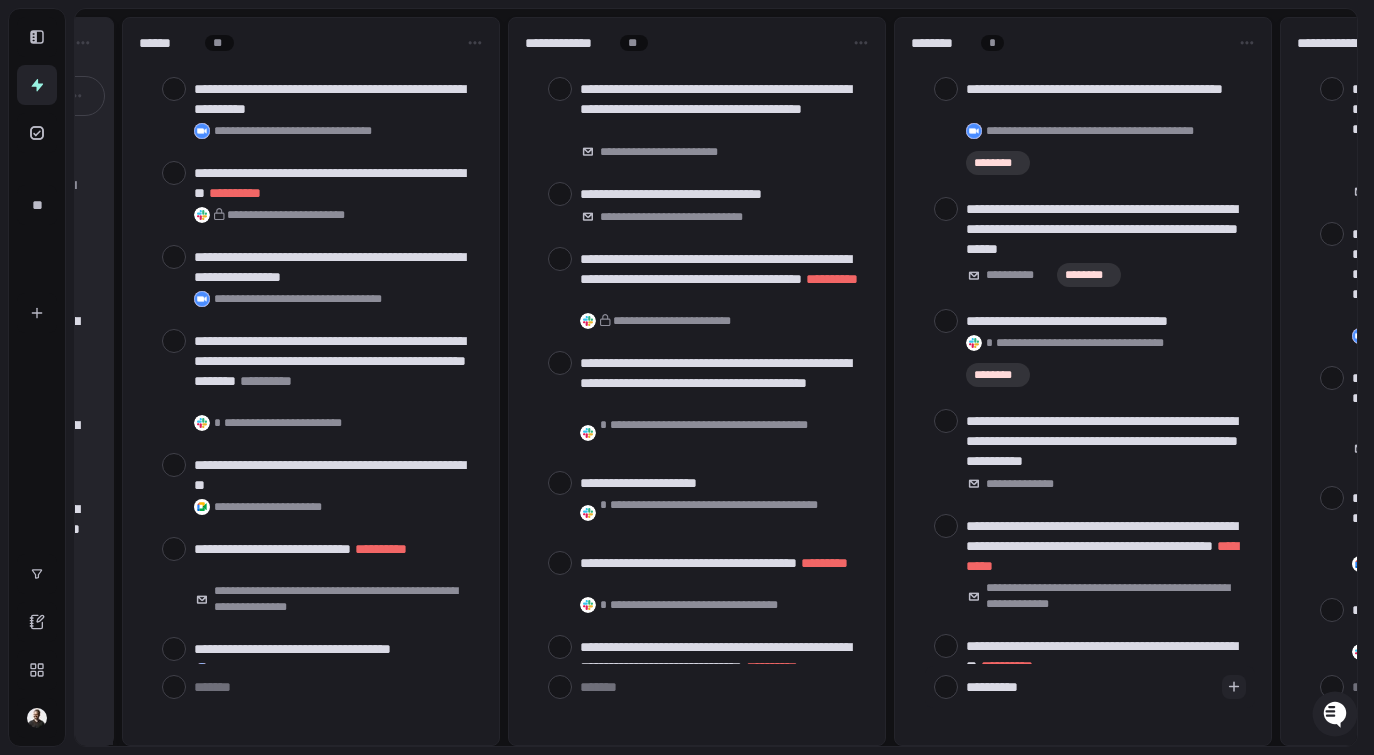 type on "**********" 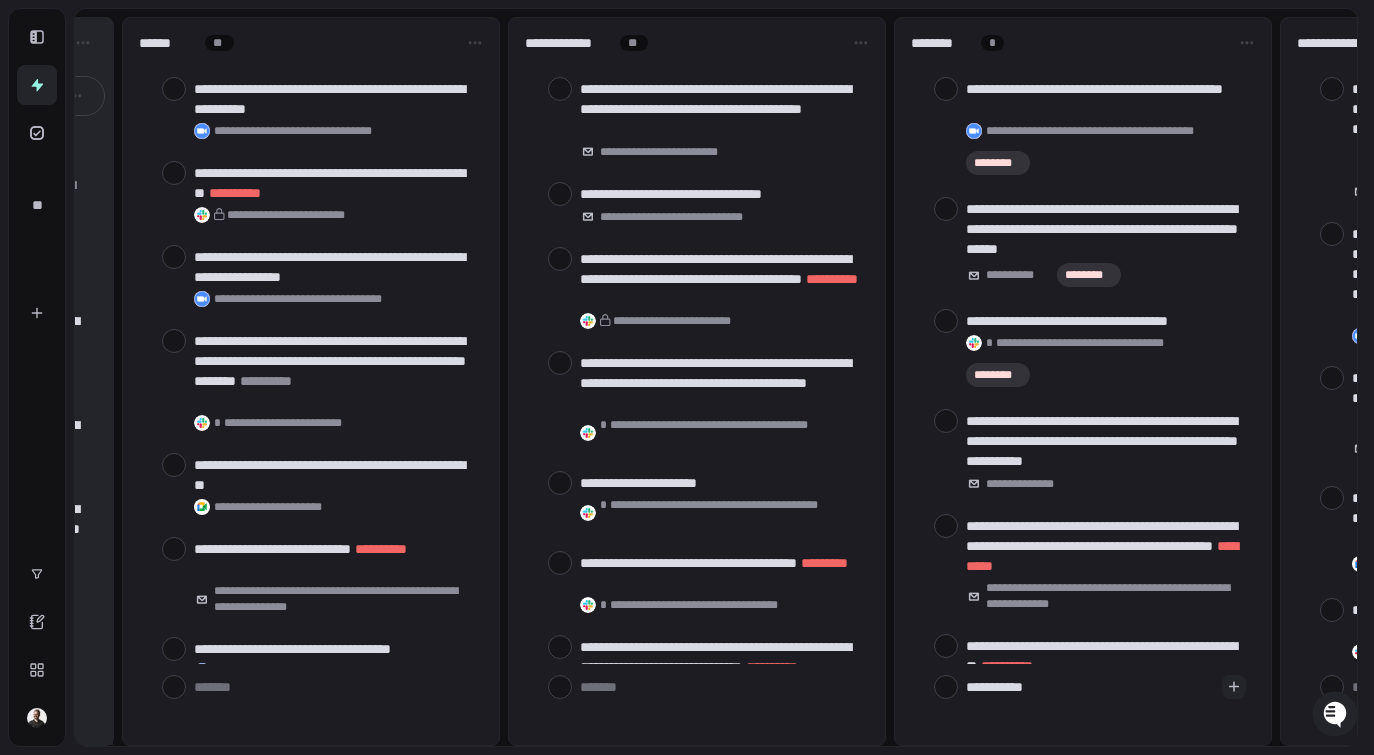 type on "**********" 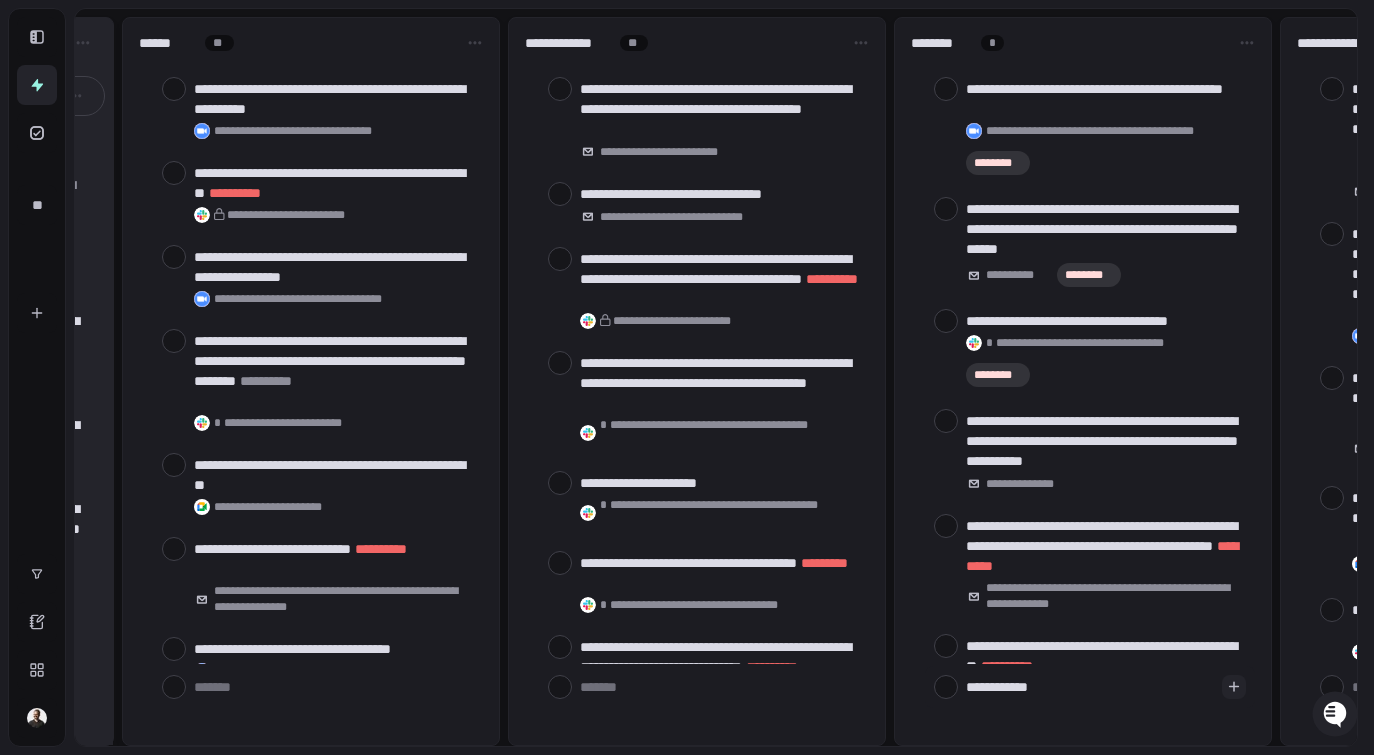 type on "**********" 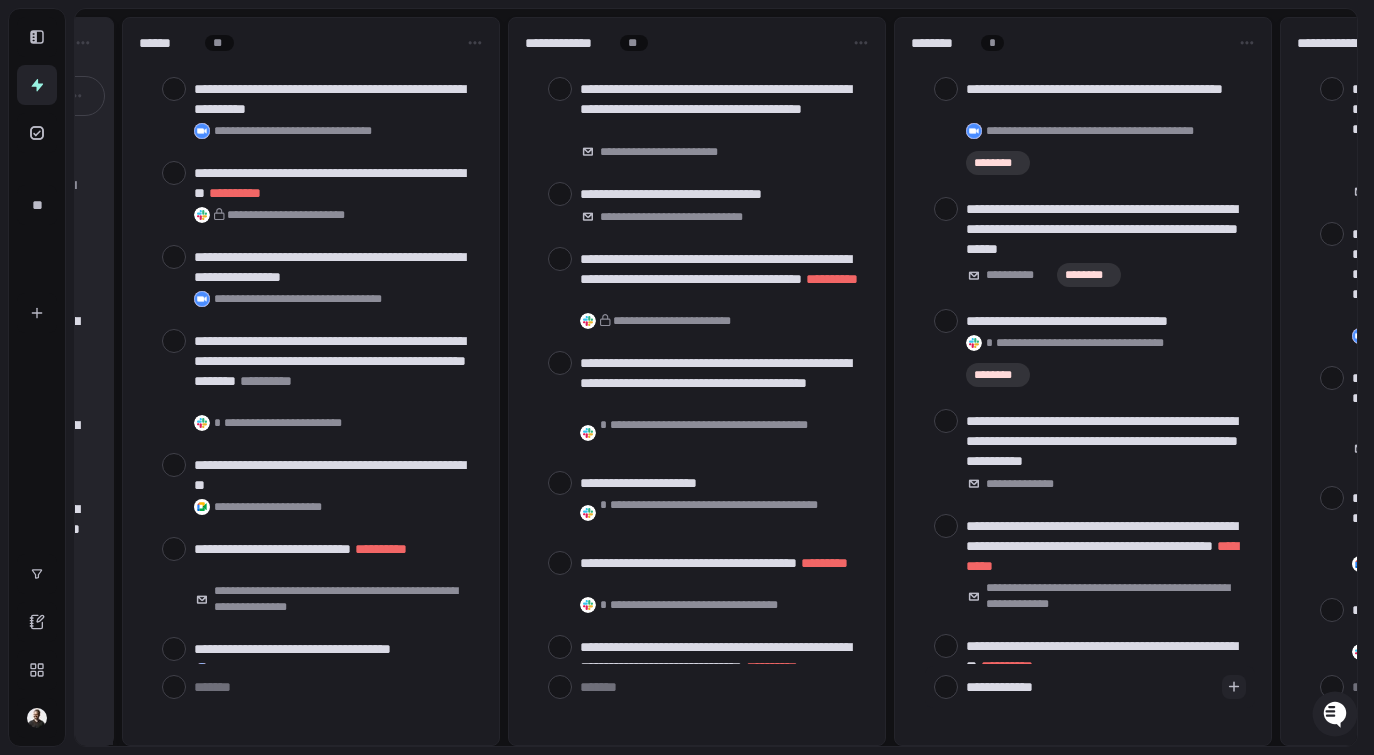 type on "**********" 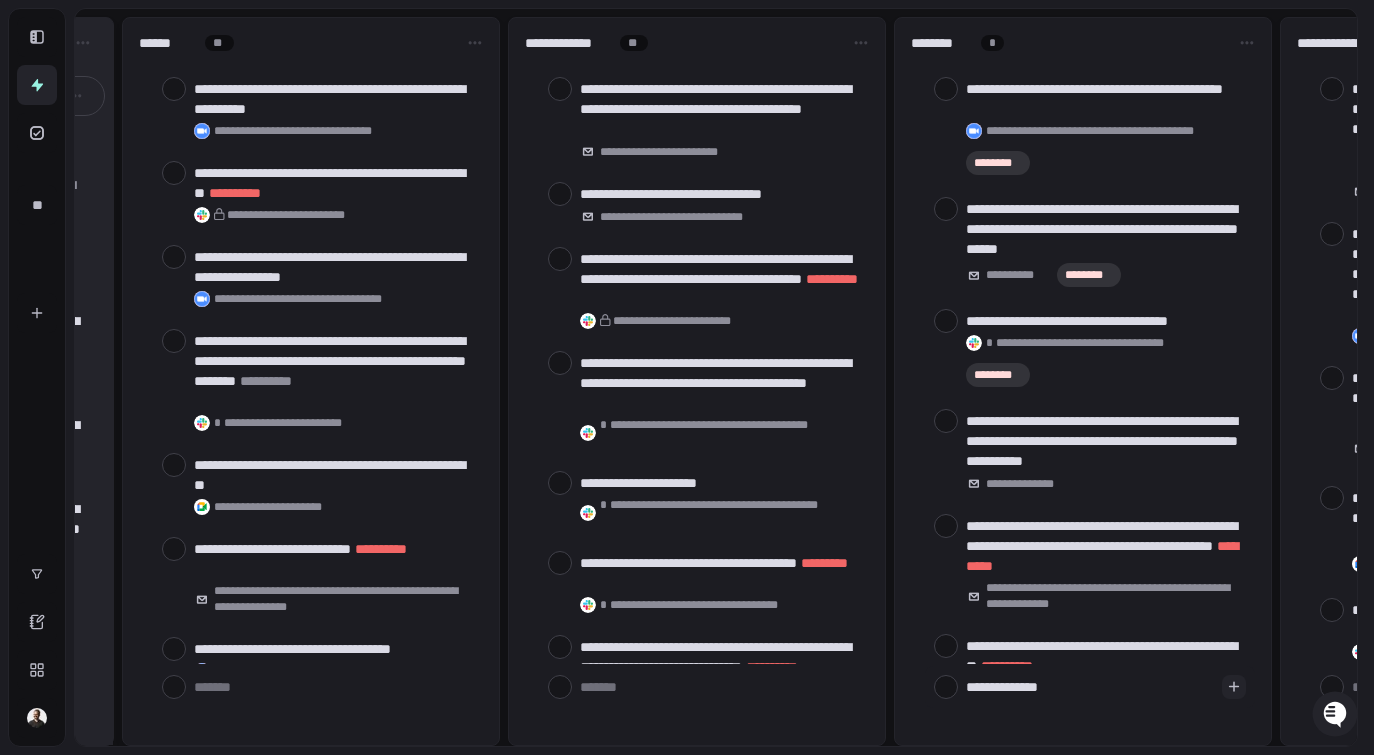 type on "**********" 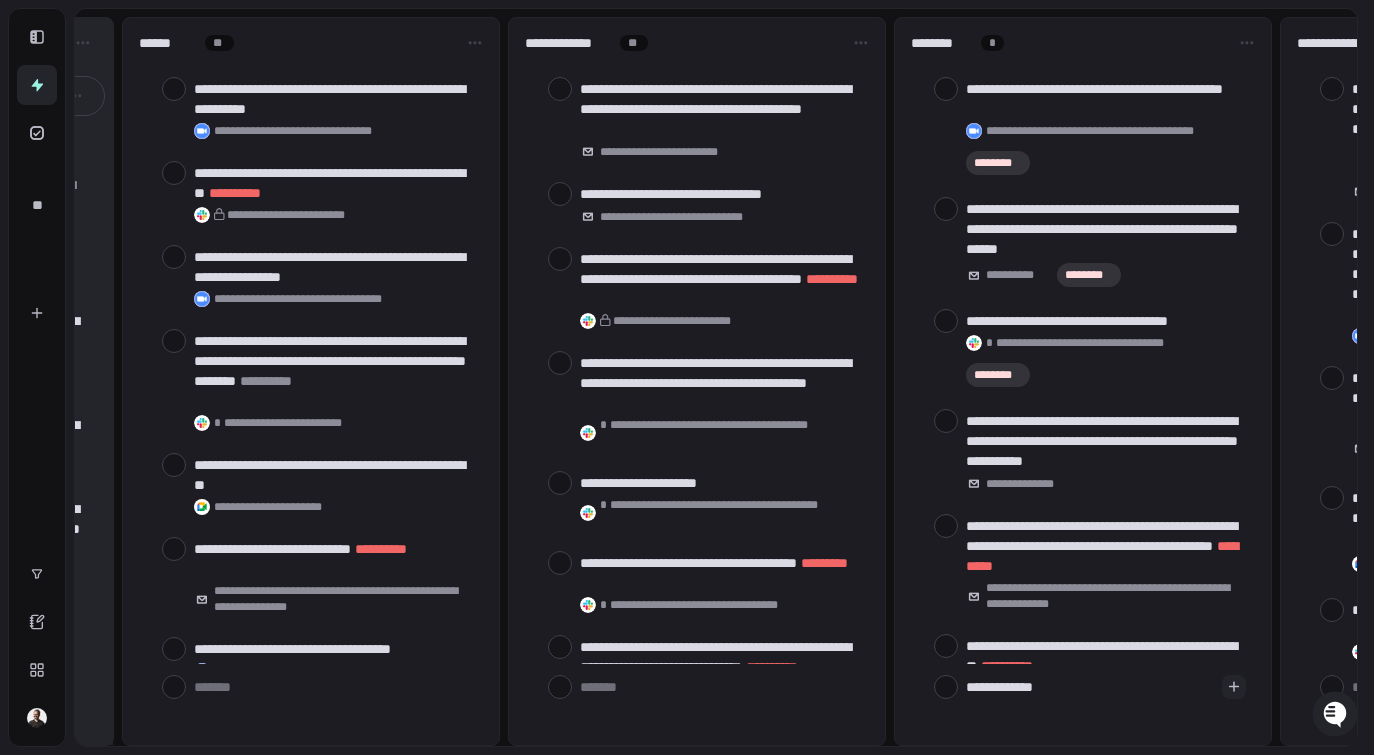 type on "**********" 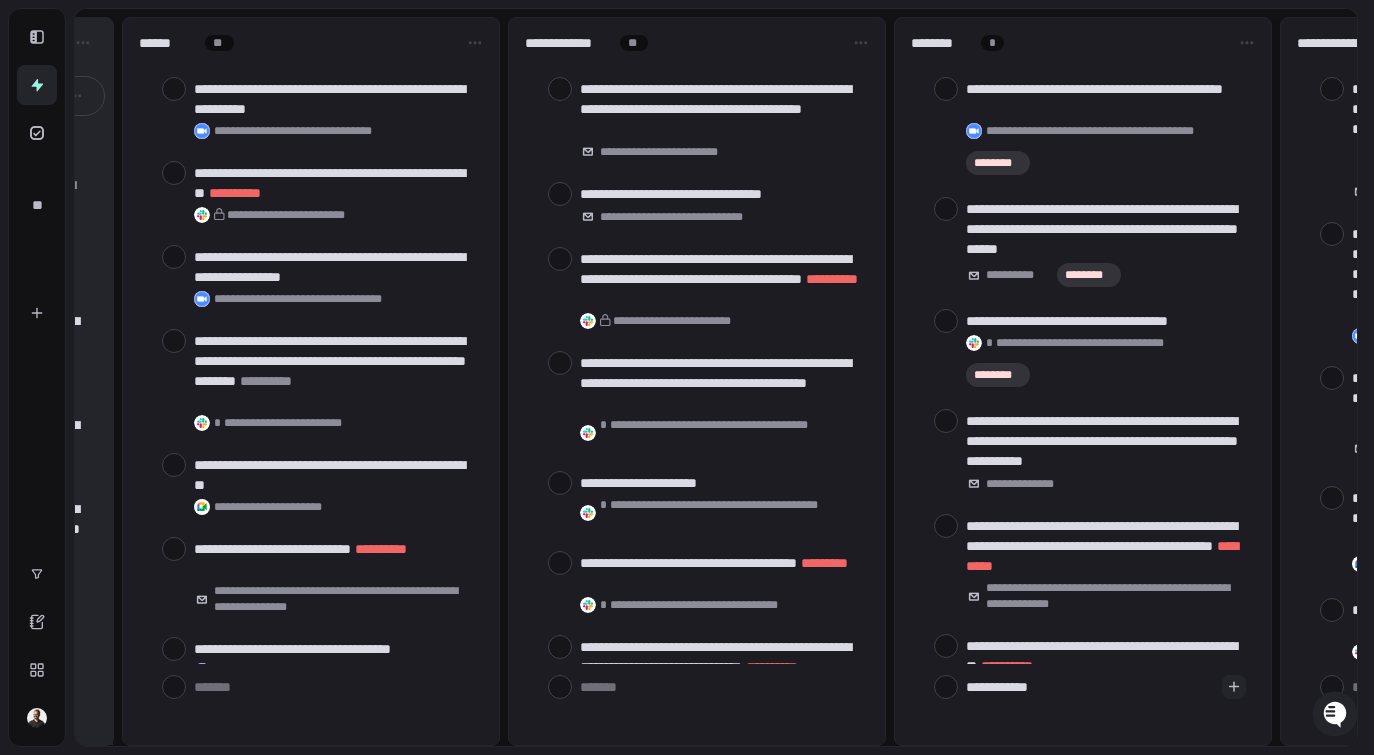 type on "**********" 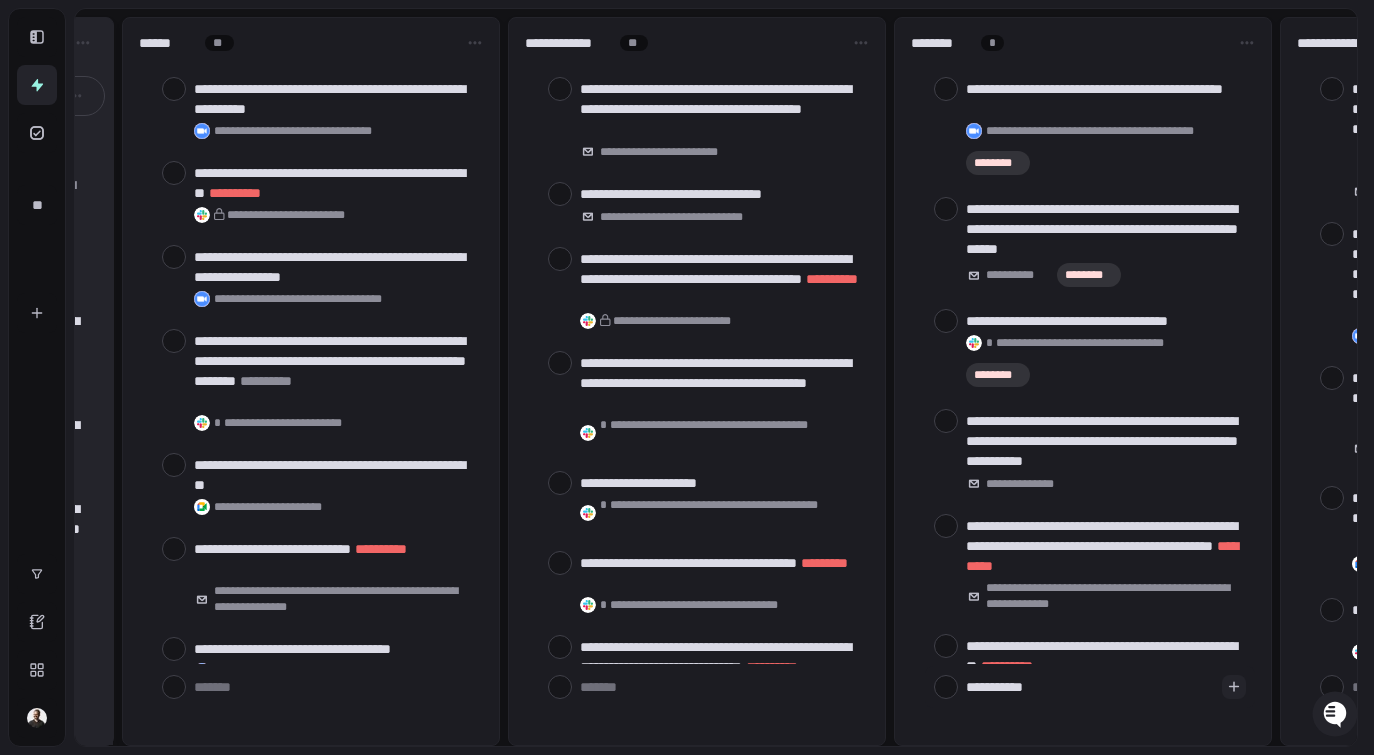 type on "**********" 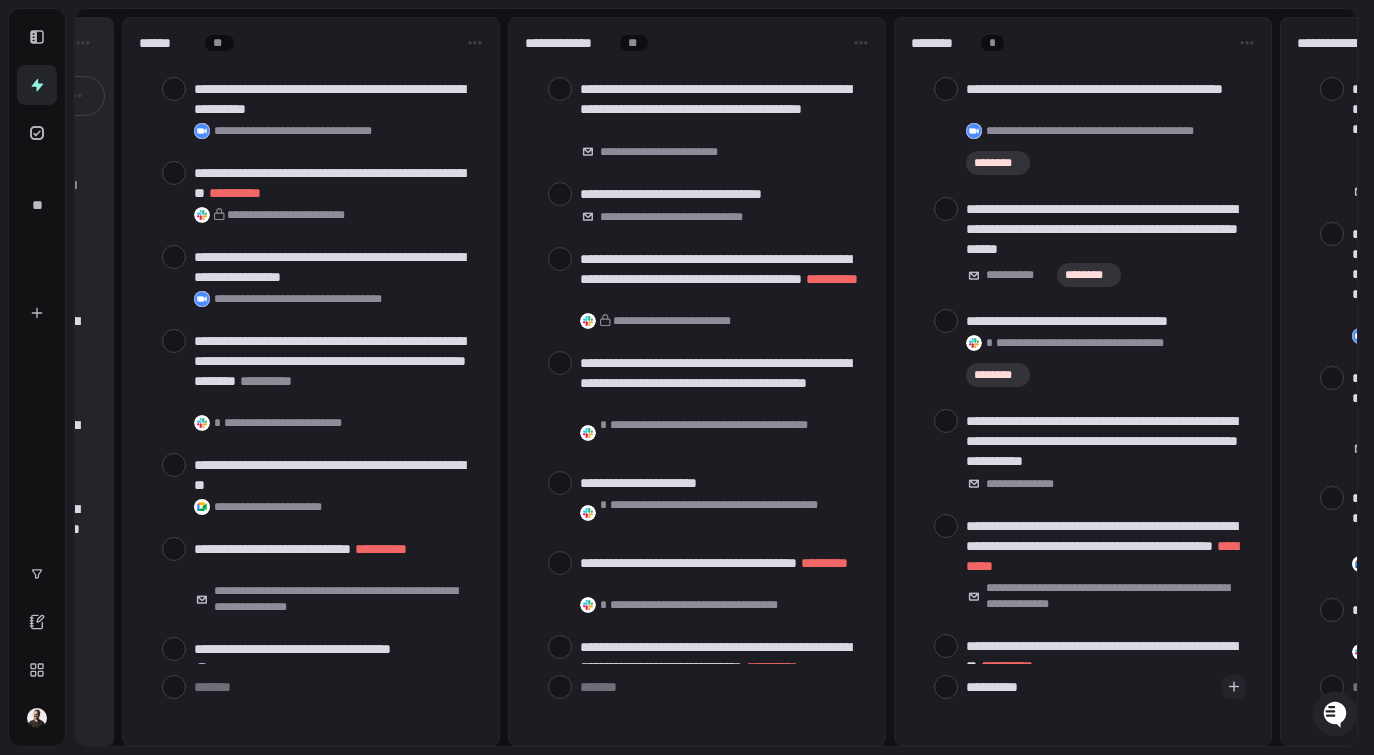 type on "*********" 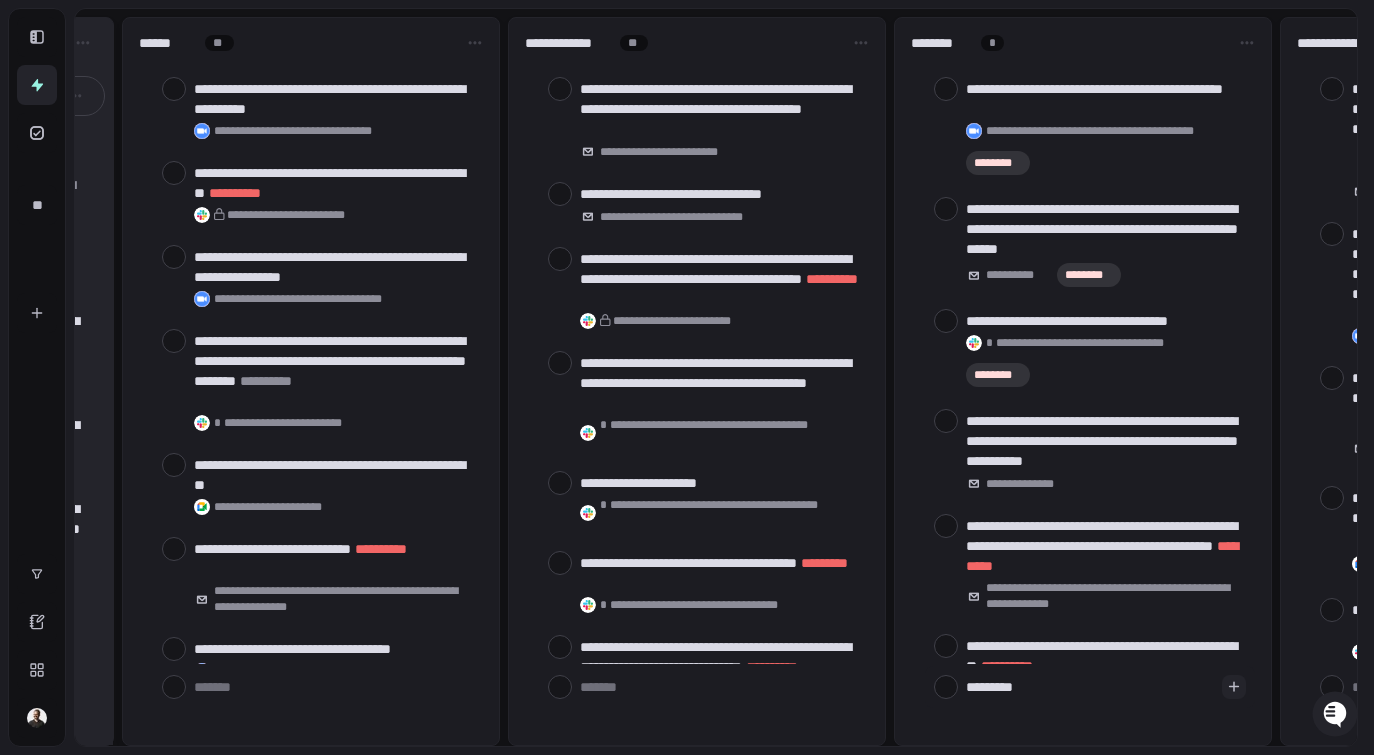 type on "********" 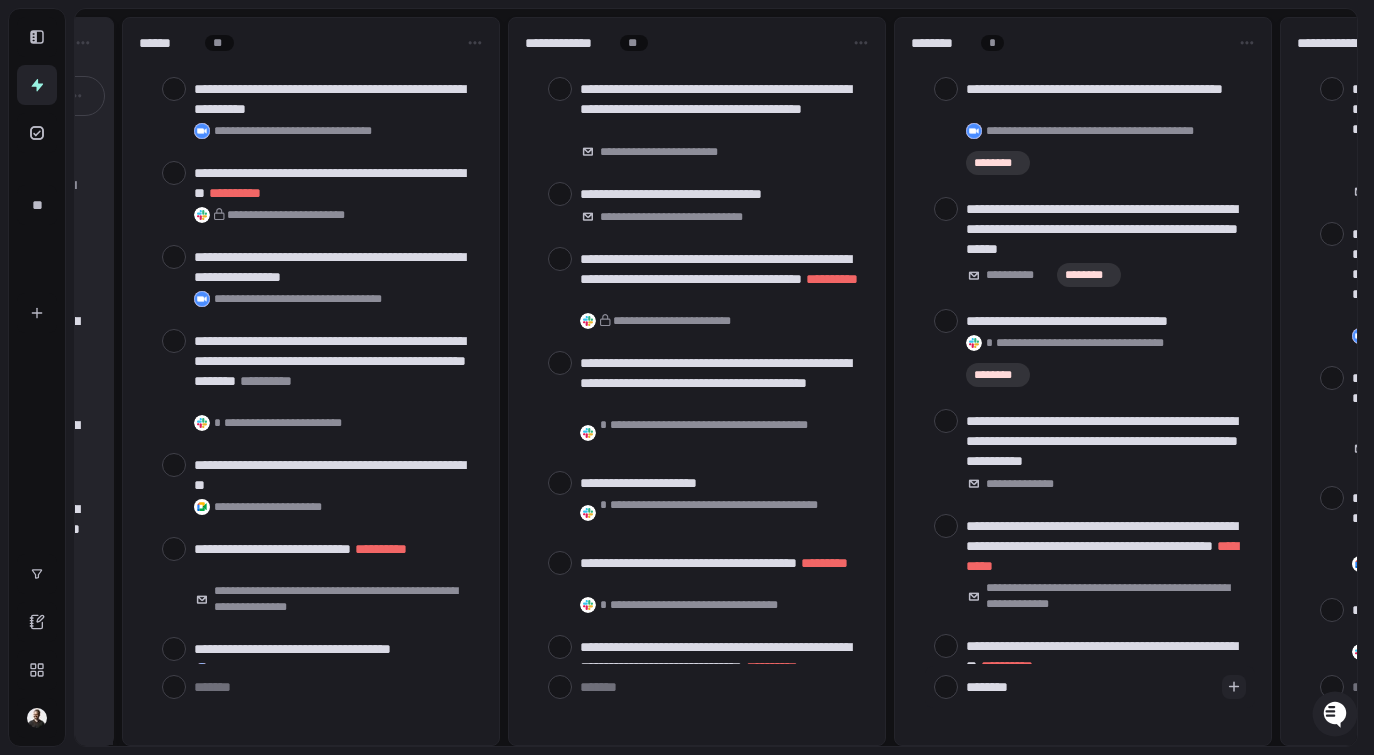 type on "*********" 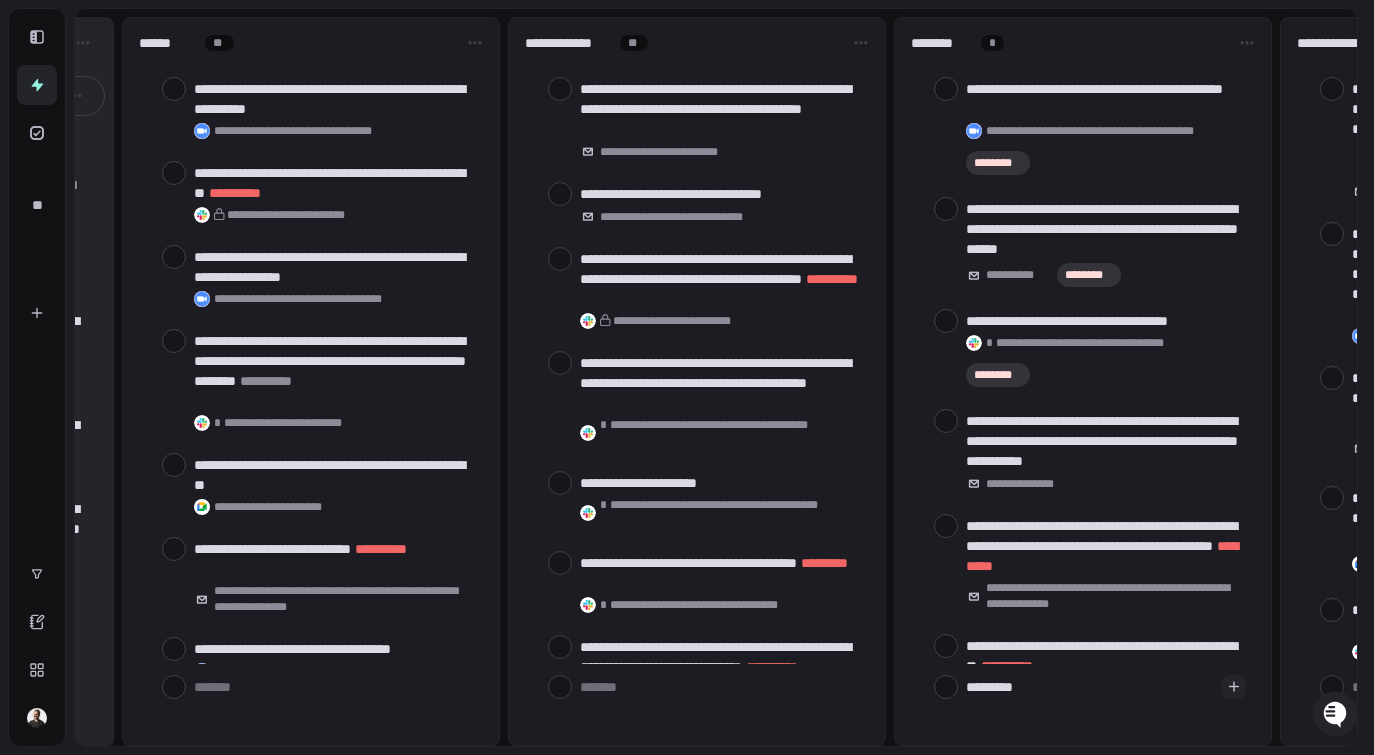 type on "**********" 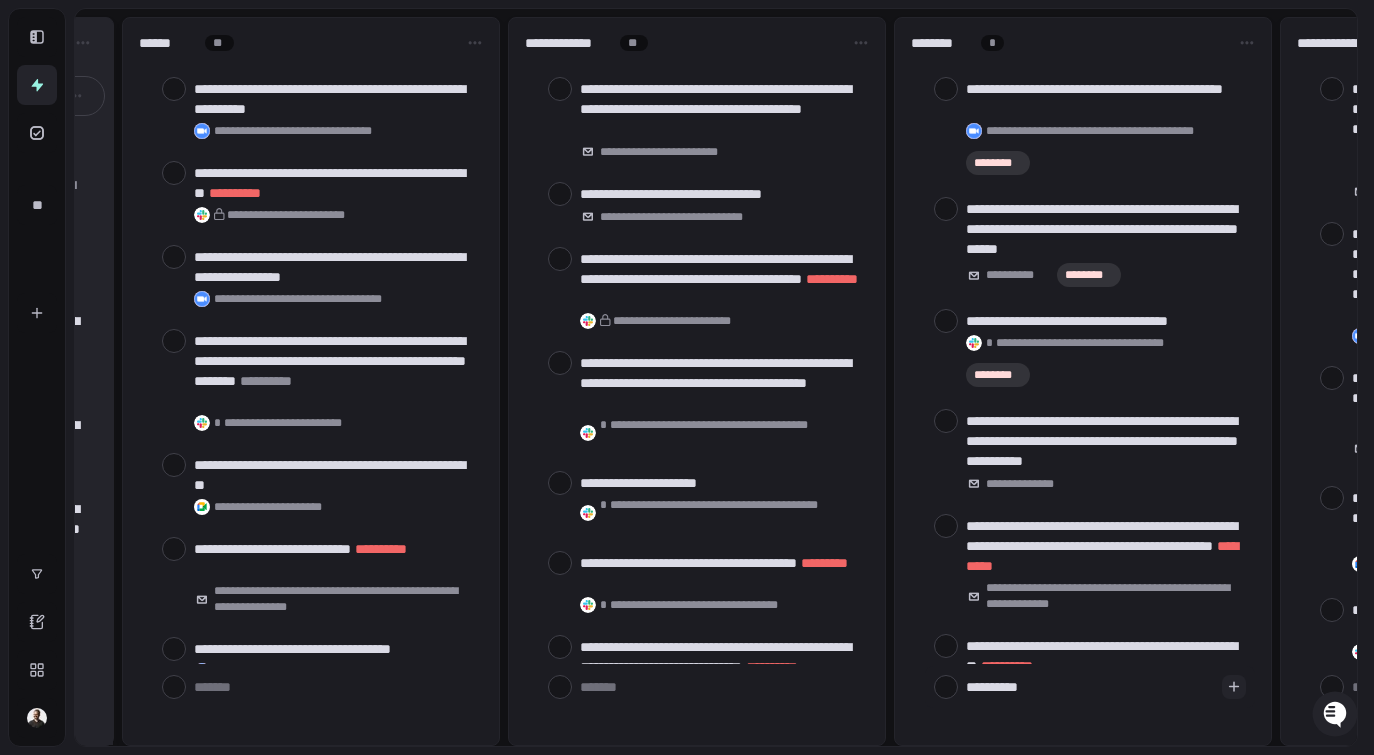 type on "**********" 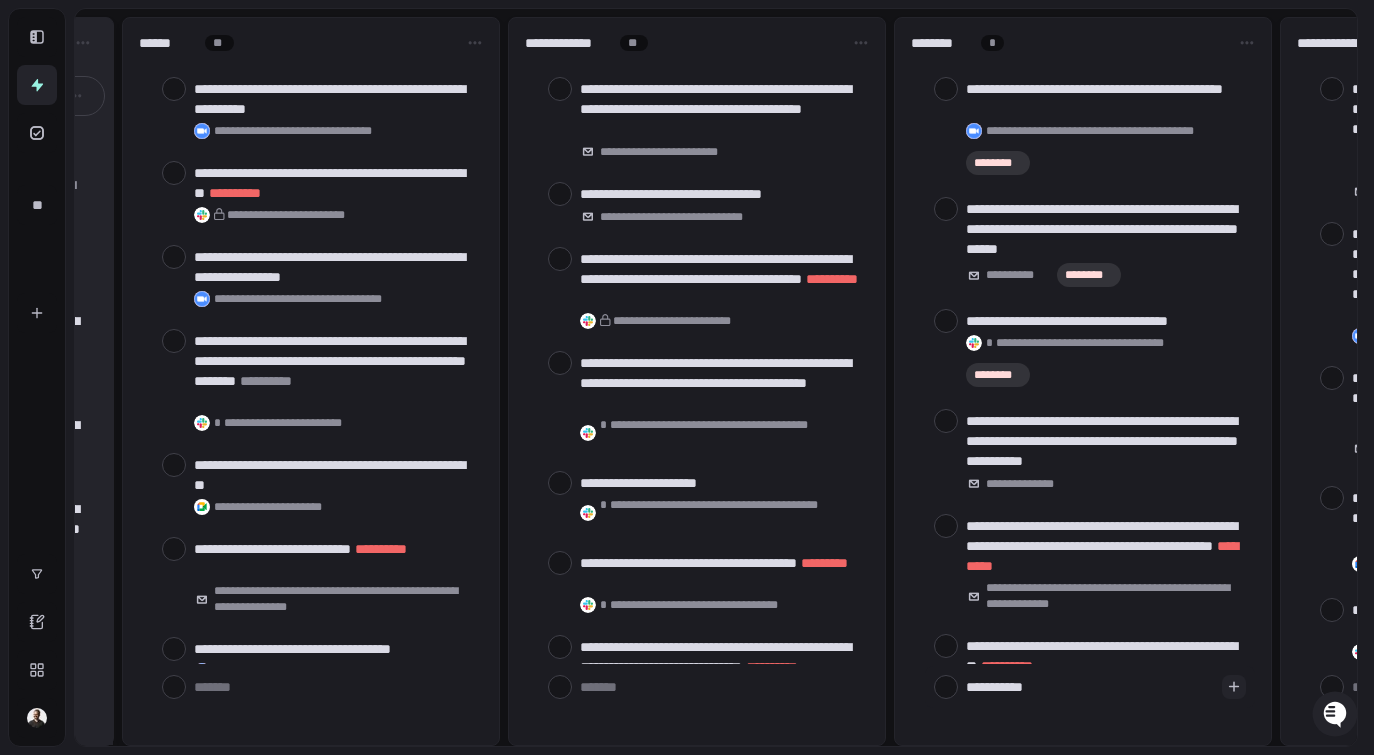 type on "**********" 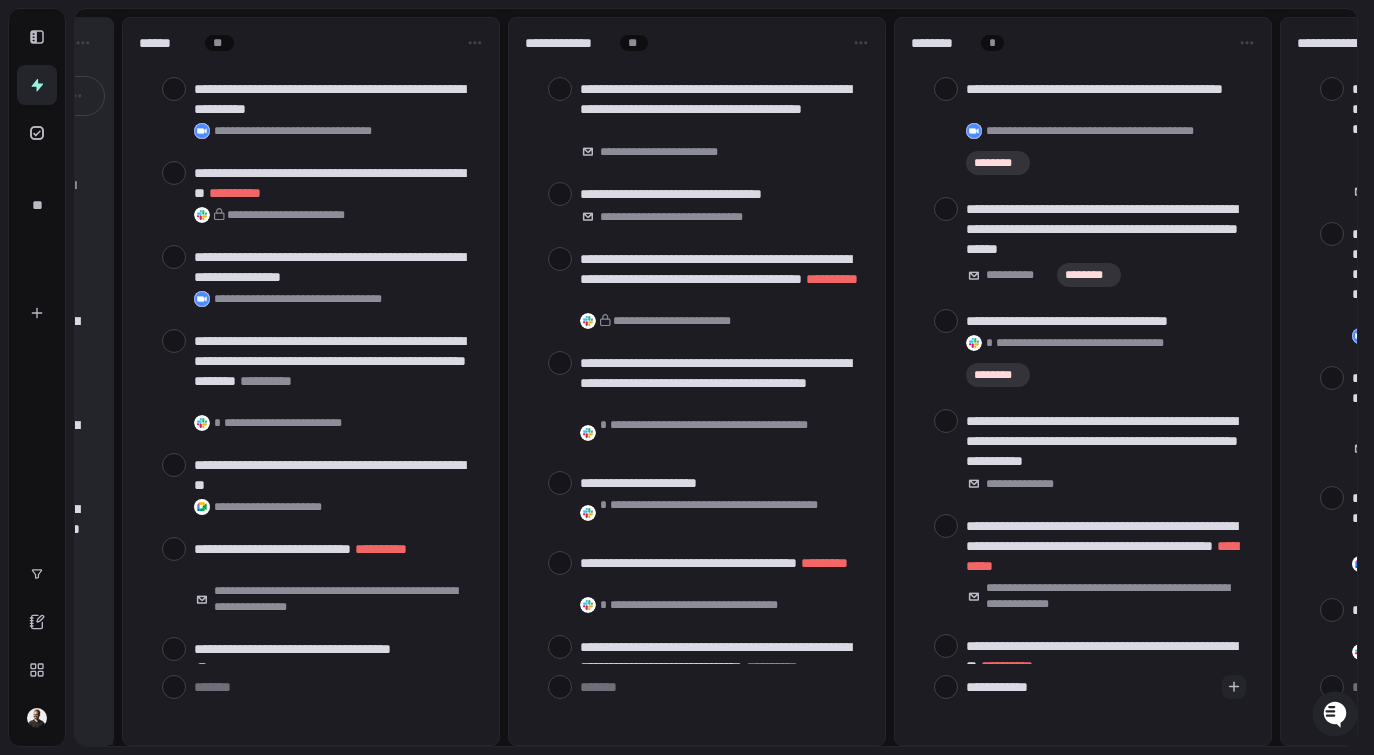 type on "**********" 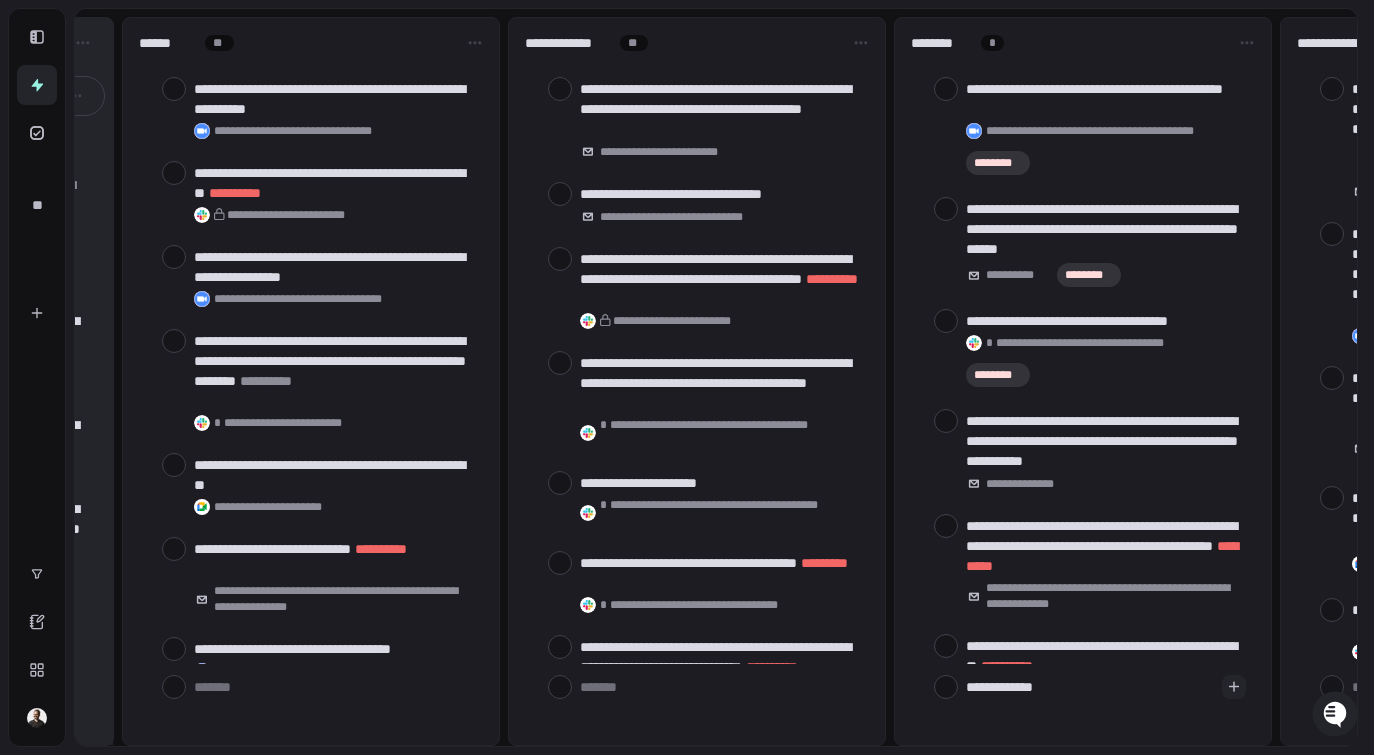 type on "**********" 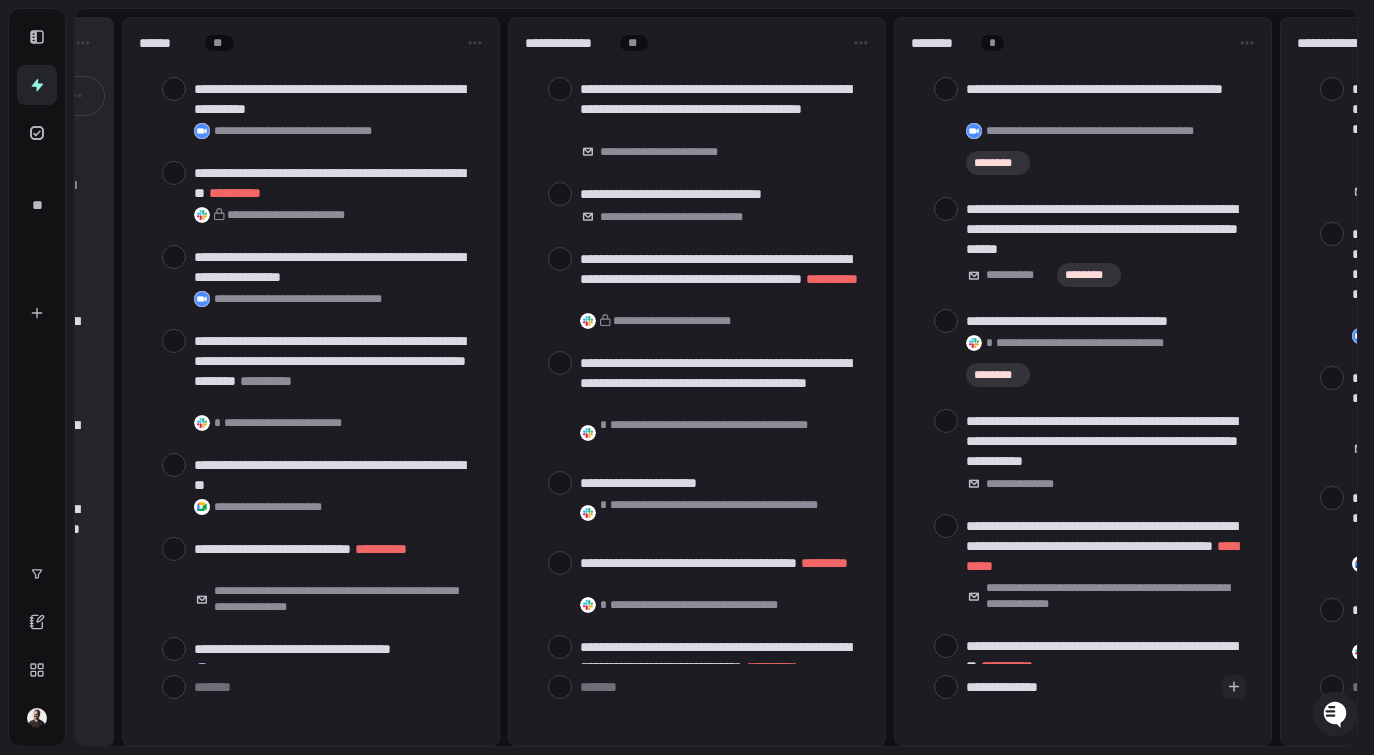 type on "**********" 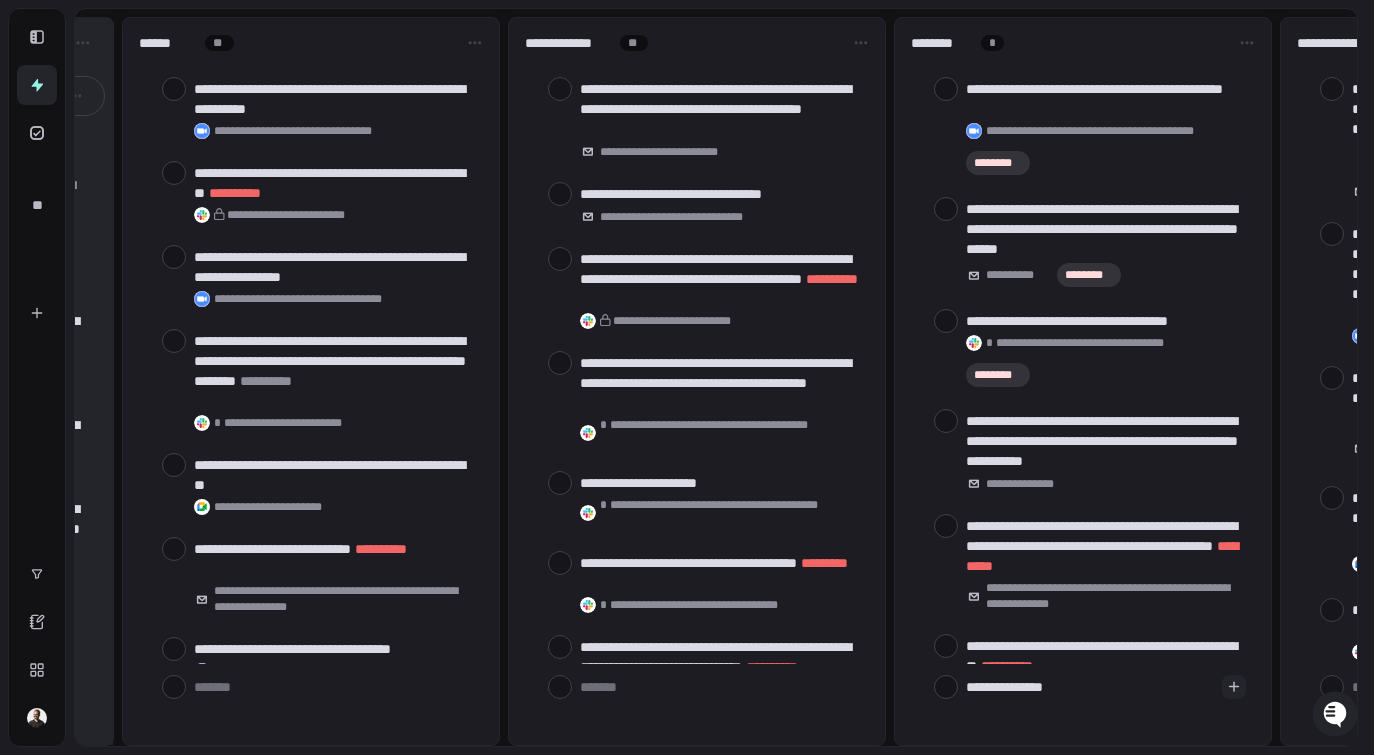 type on "**********" 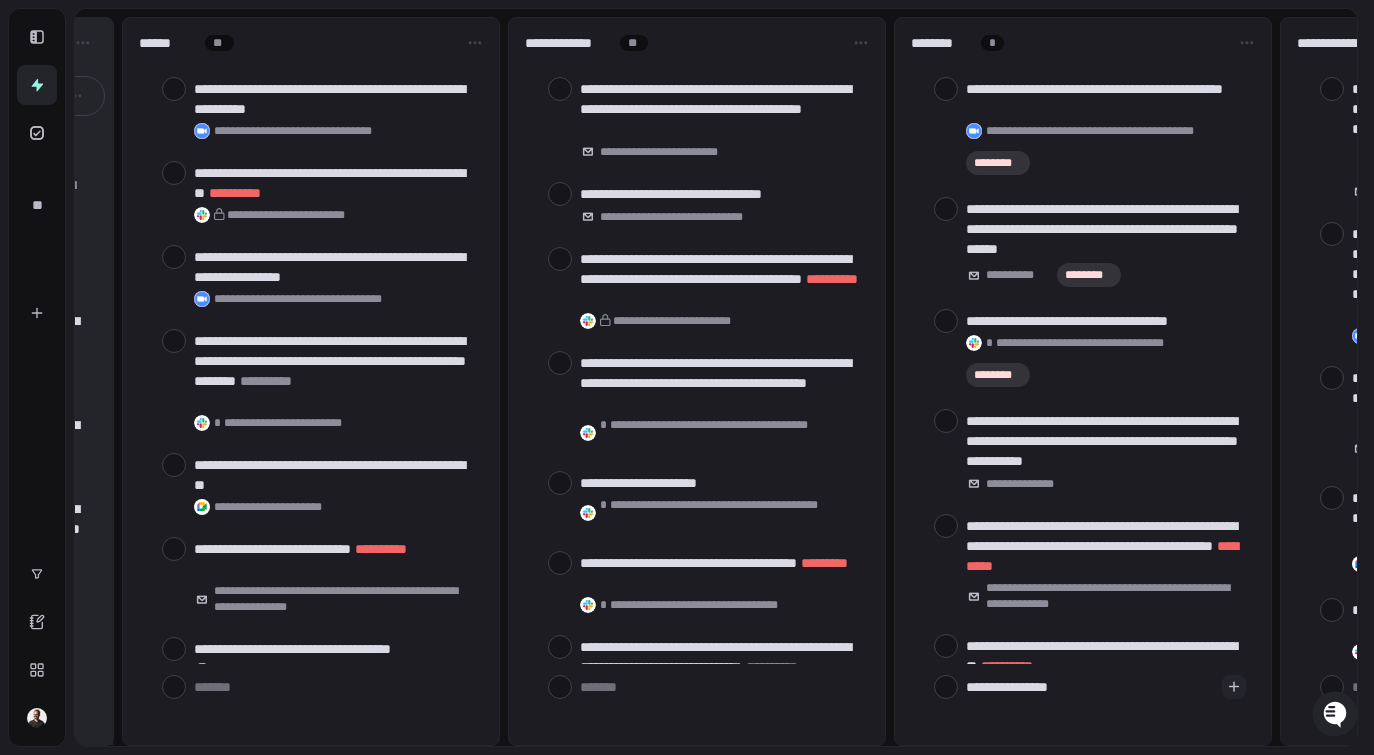 type on "**********" 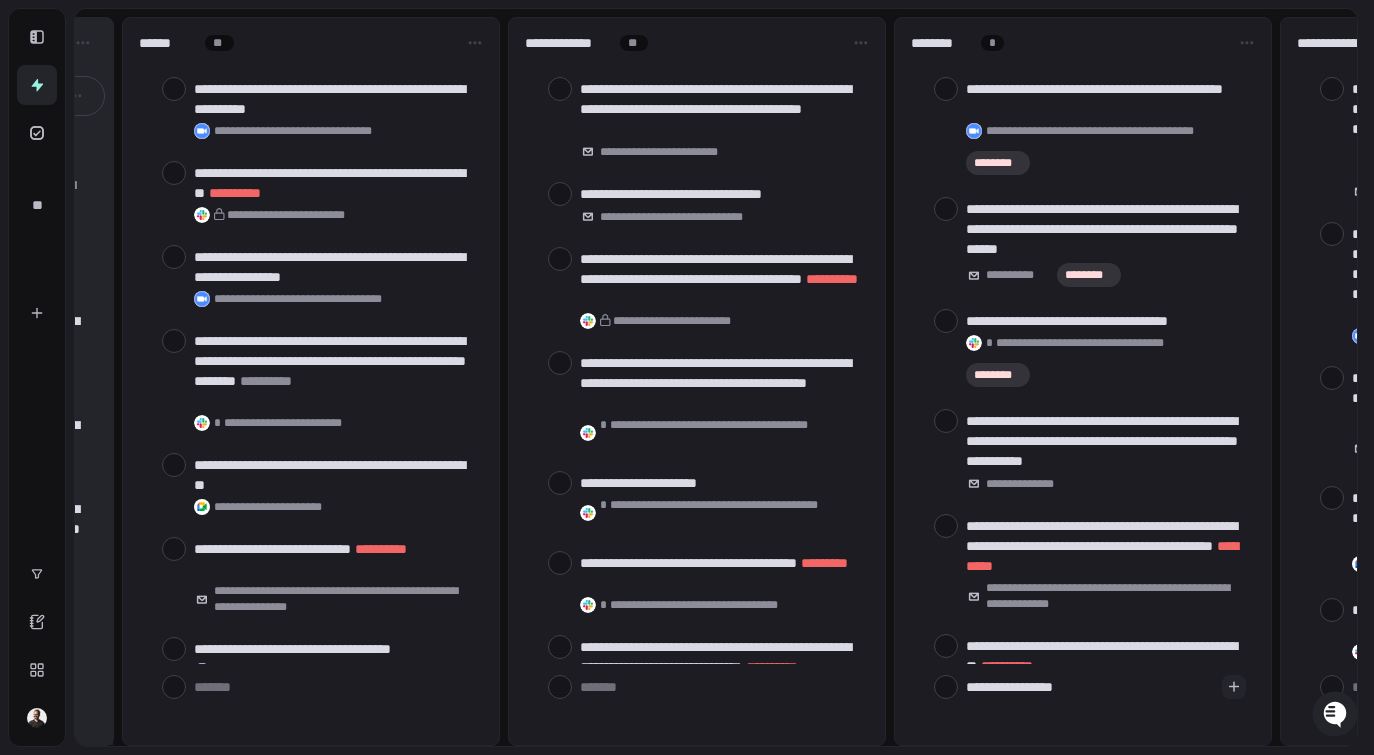 type on "**********" 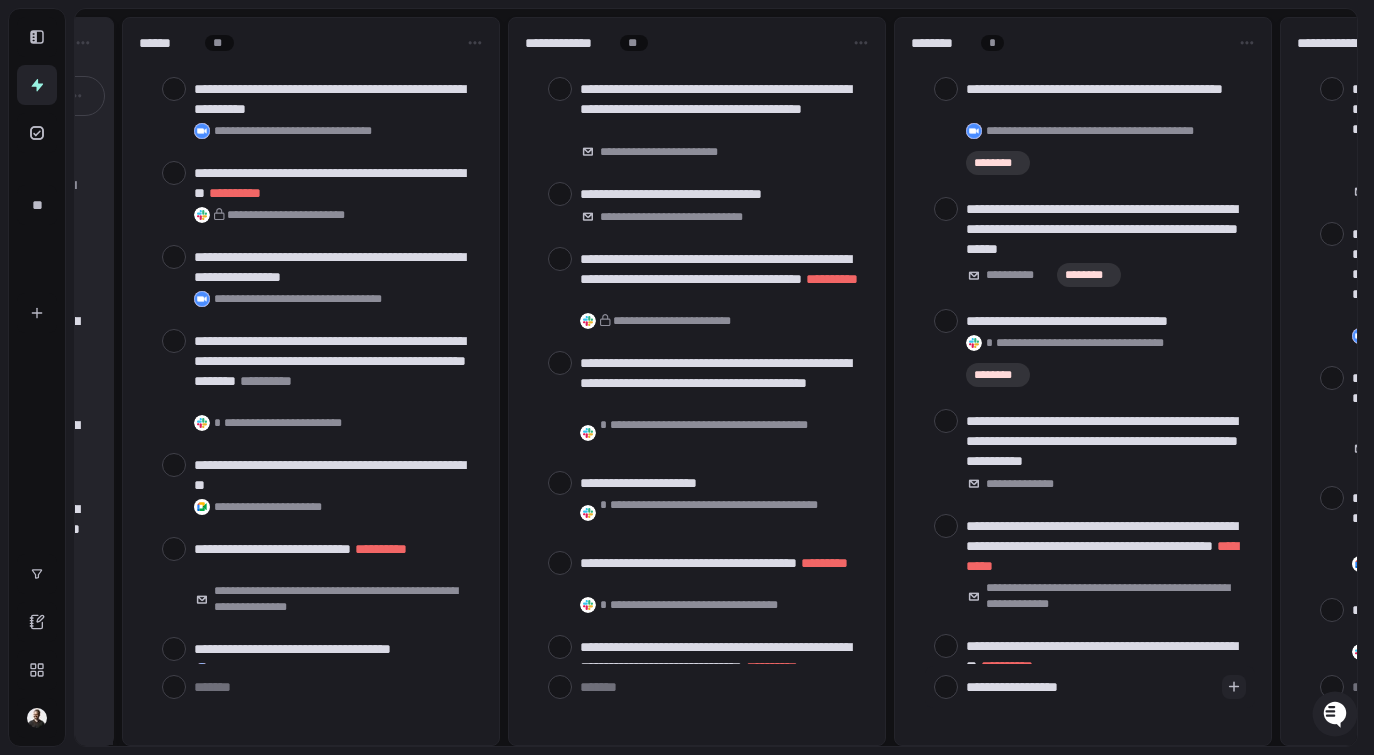 type on "**********" 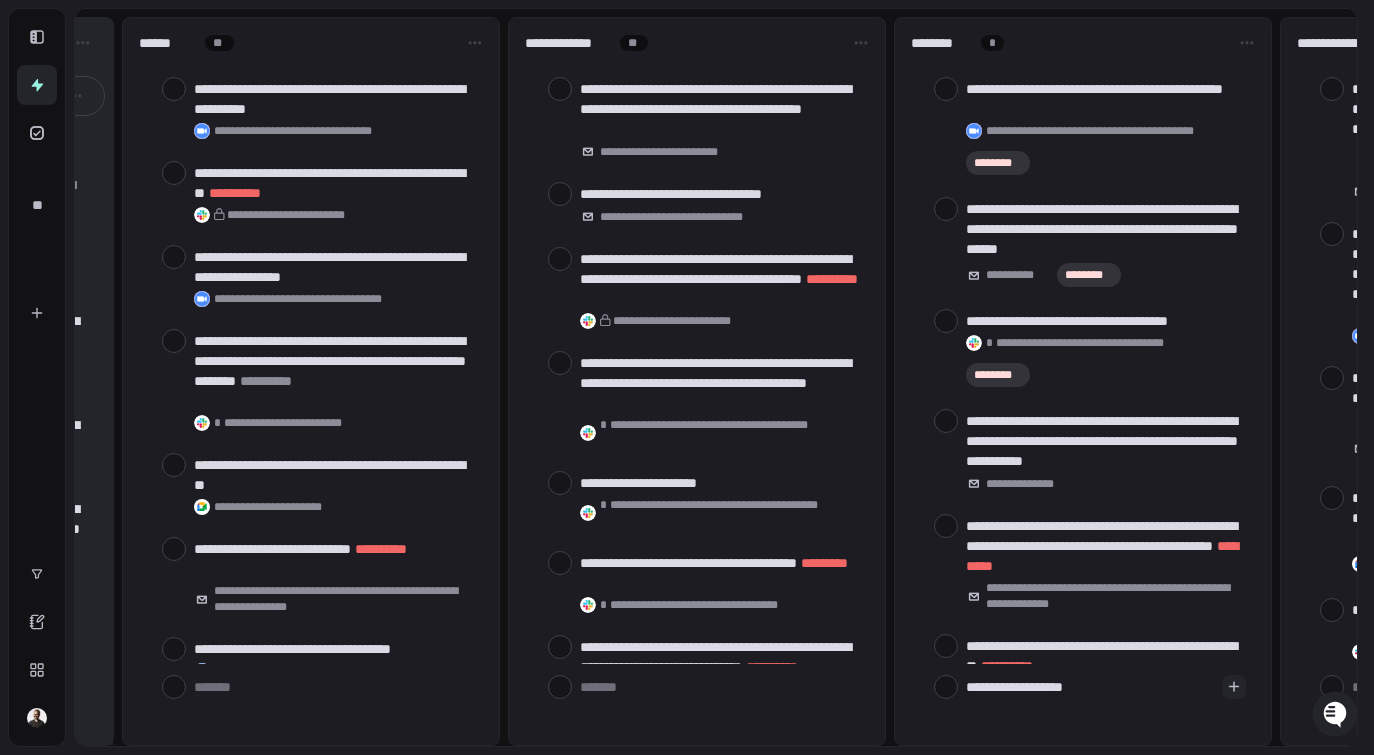 type on "**********" 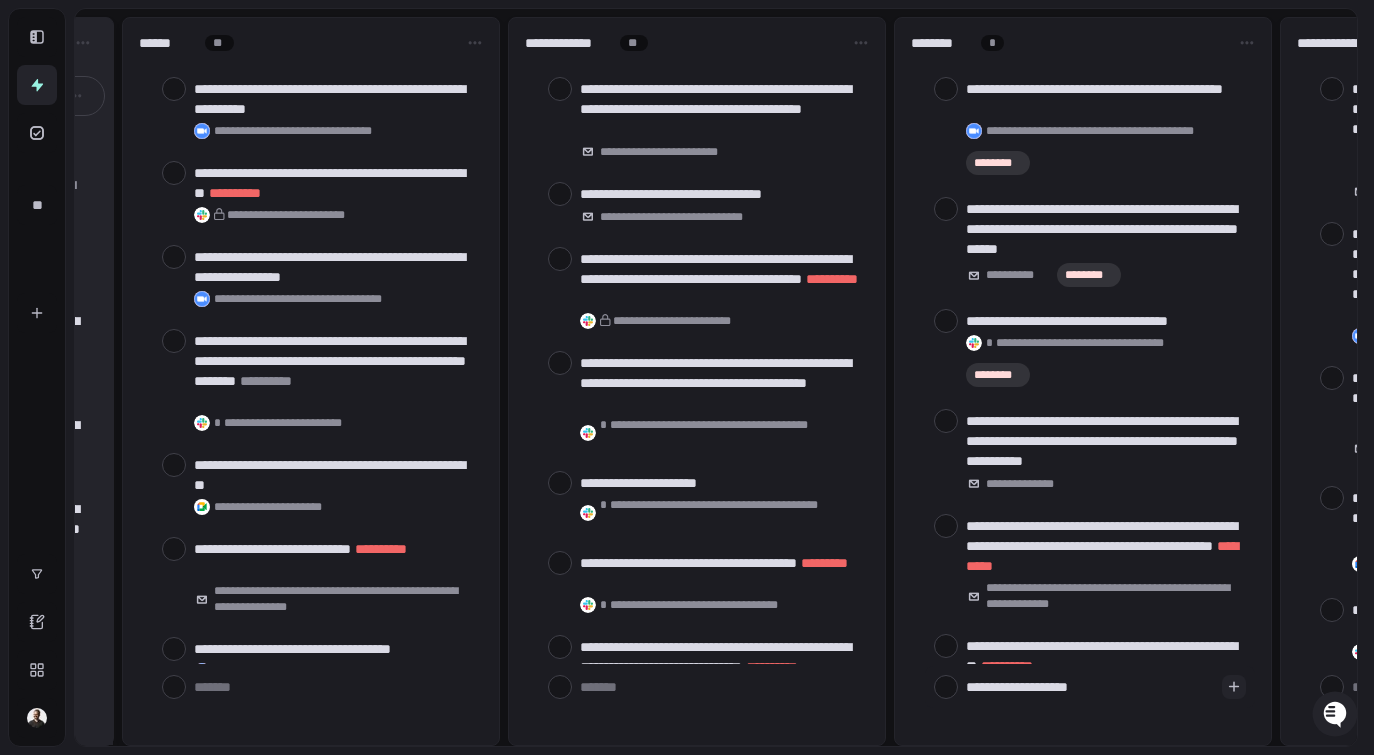 type on "**********" 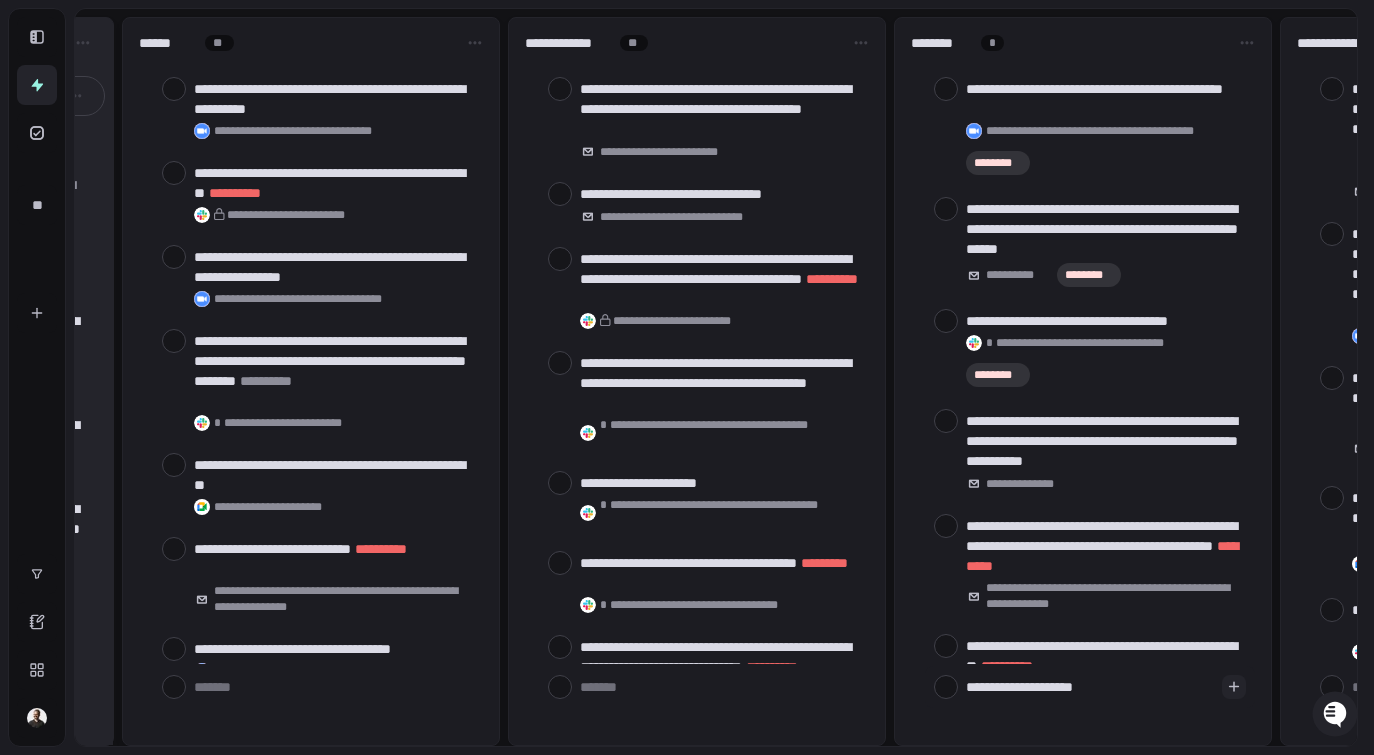 type on "**********" 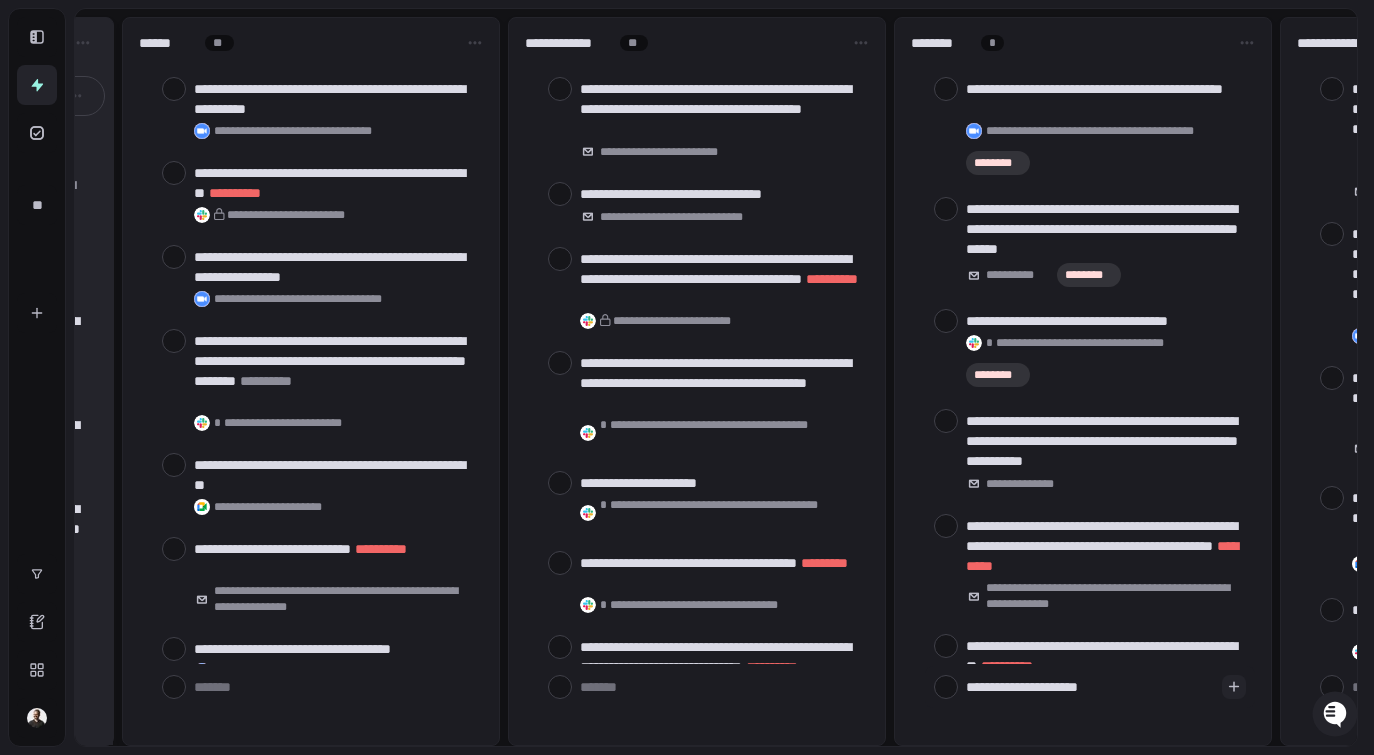 type on "**********" 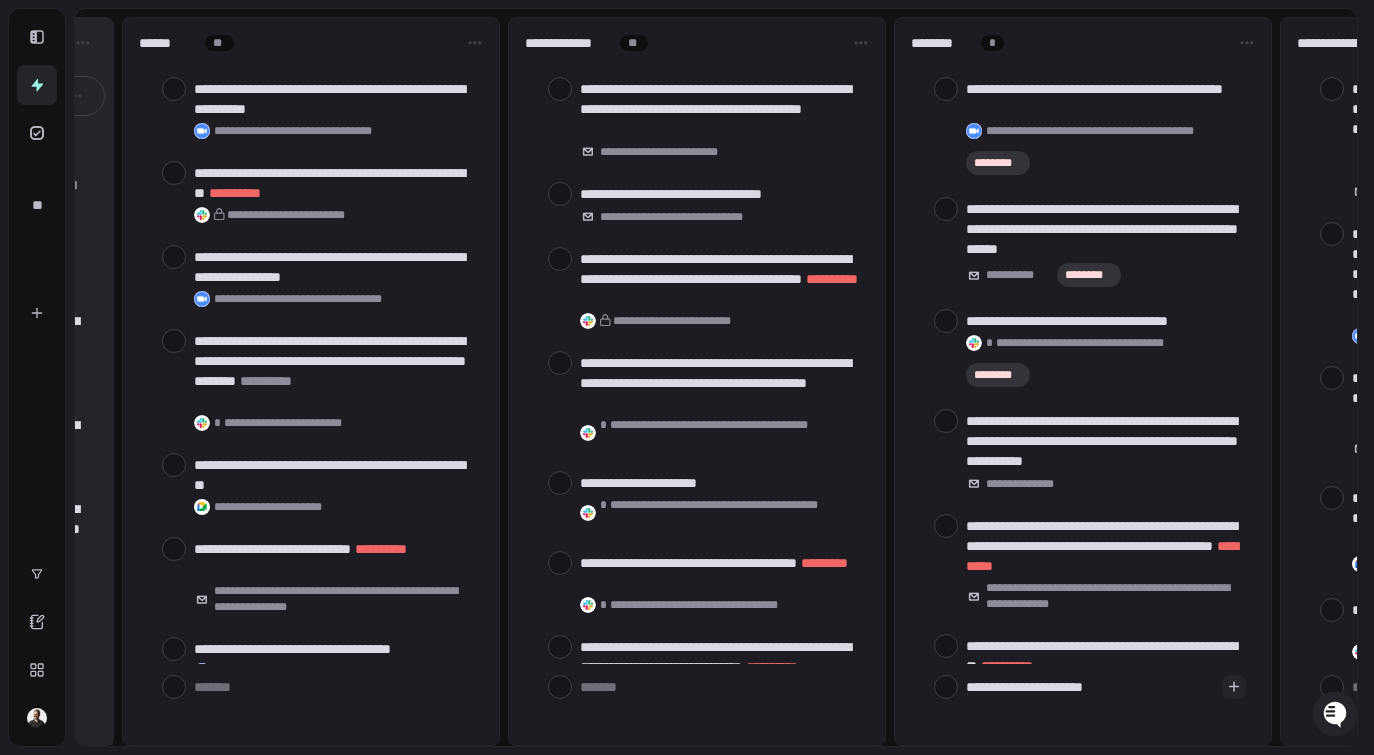 type on "**********" 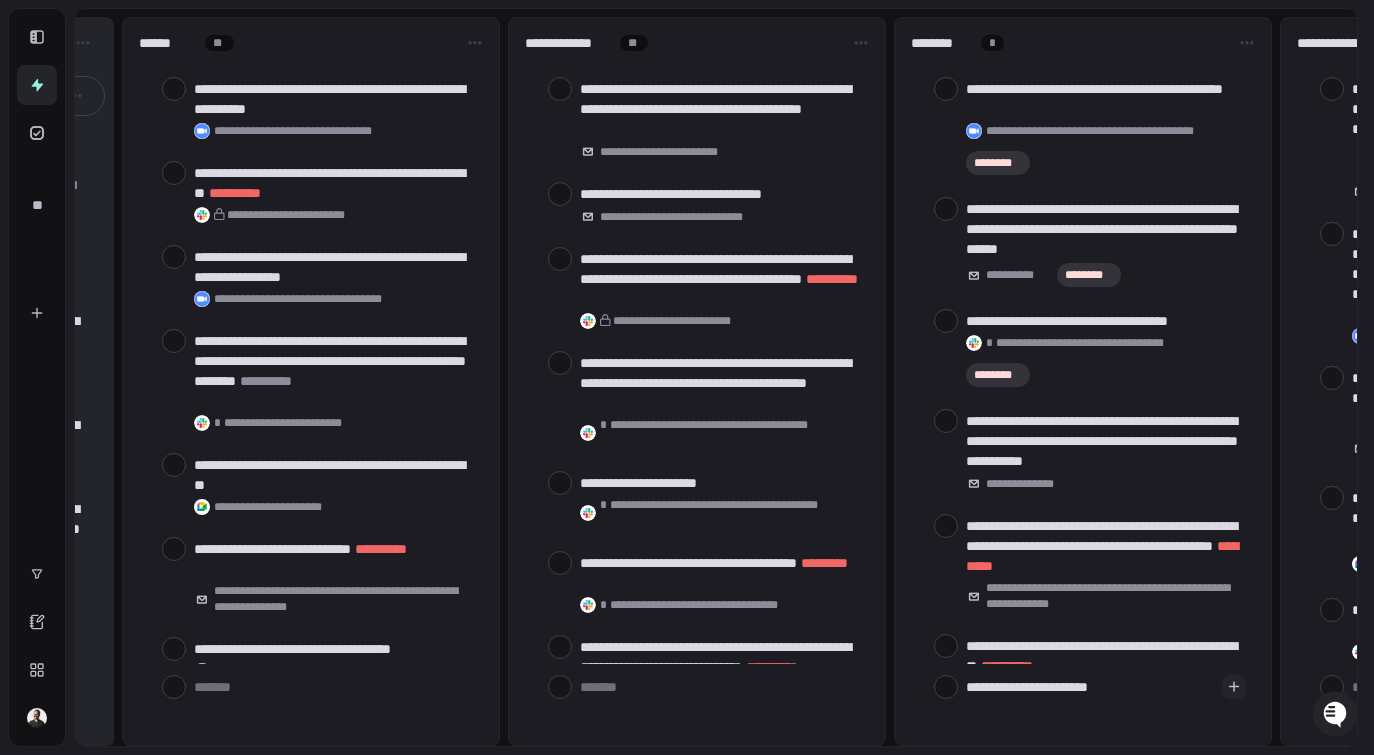 type on "**********" 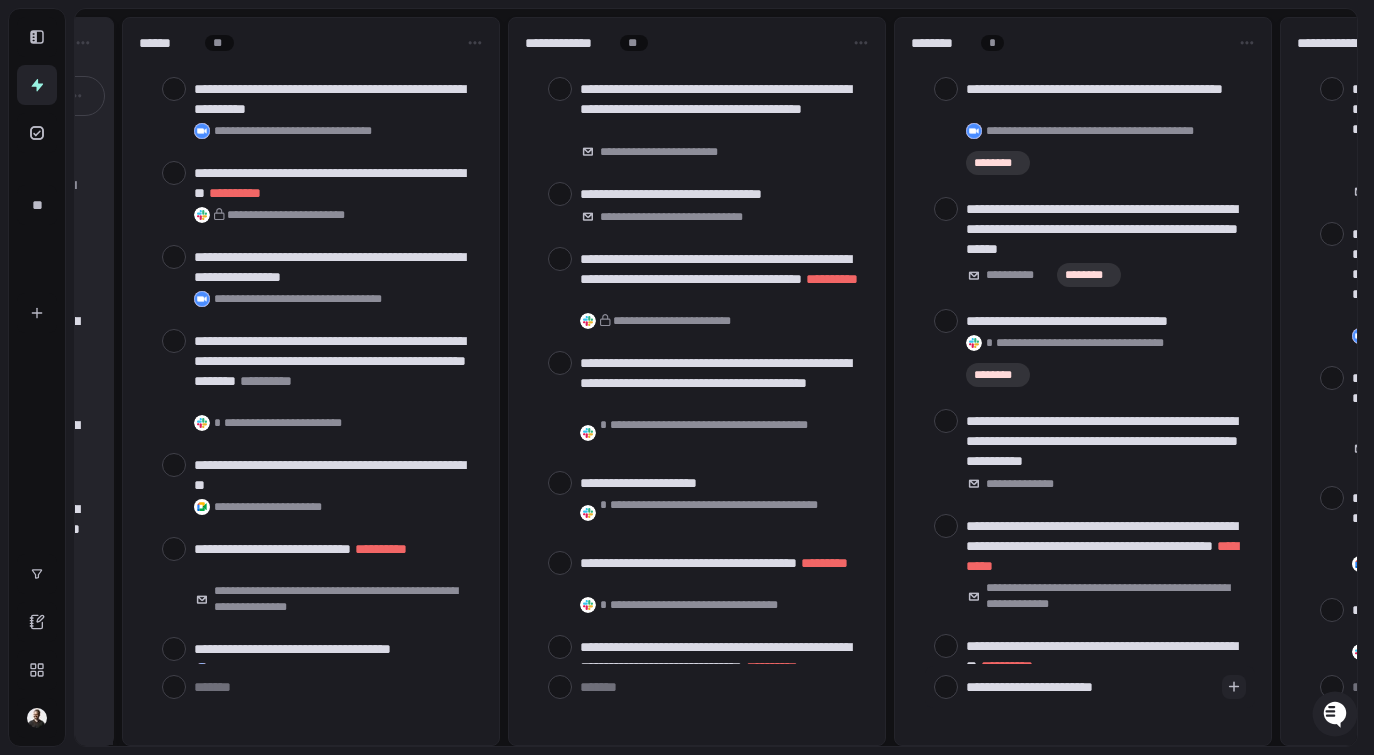 type on "**********" 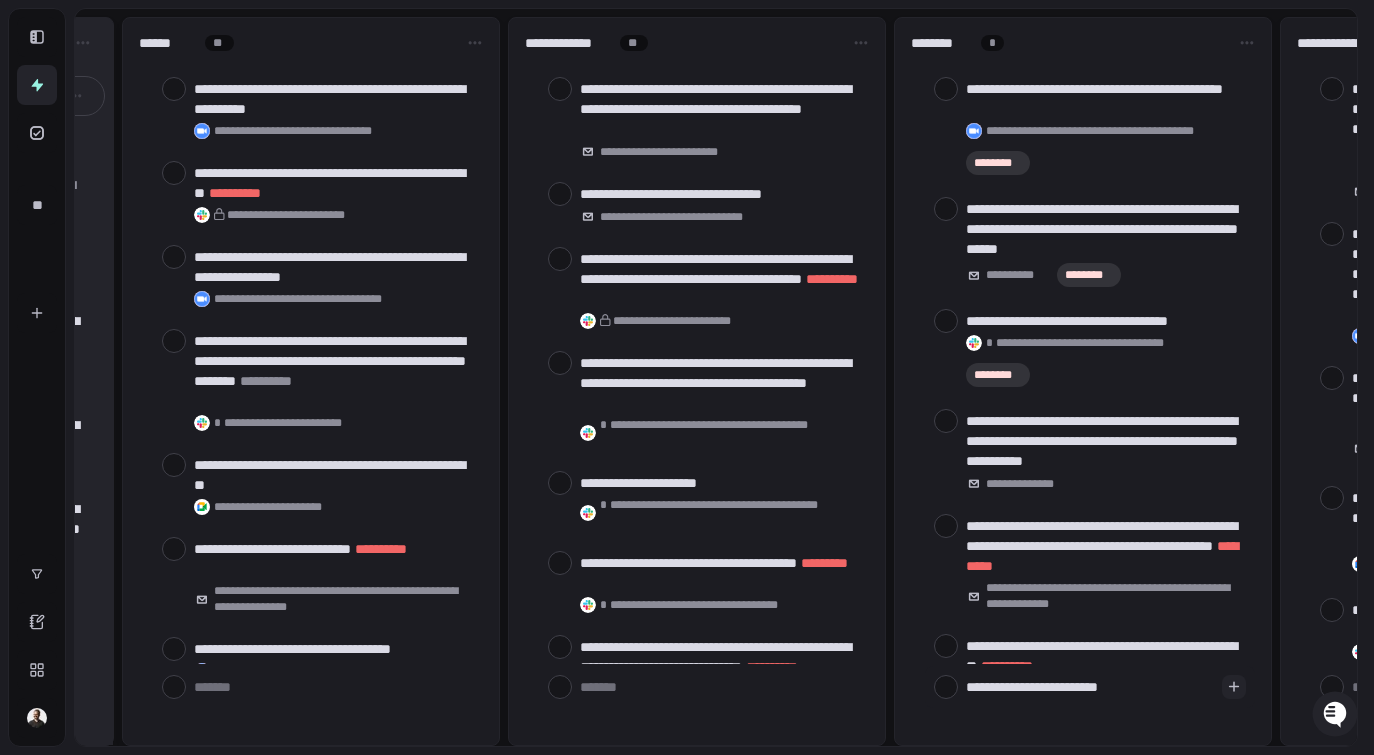 type on "**********" 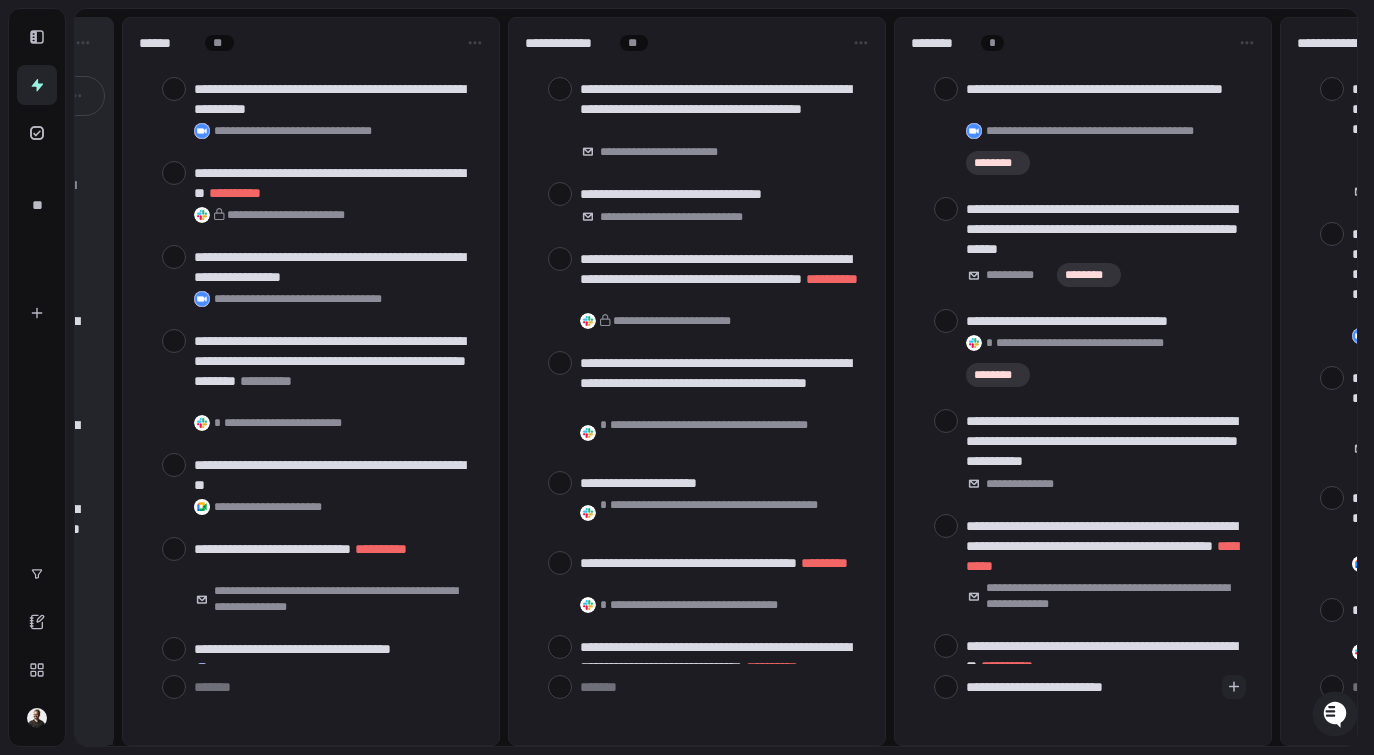 type on "**********" 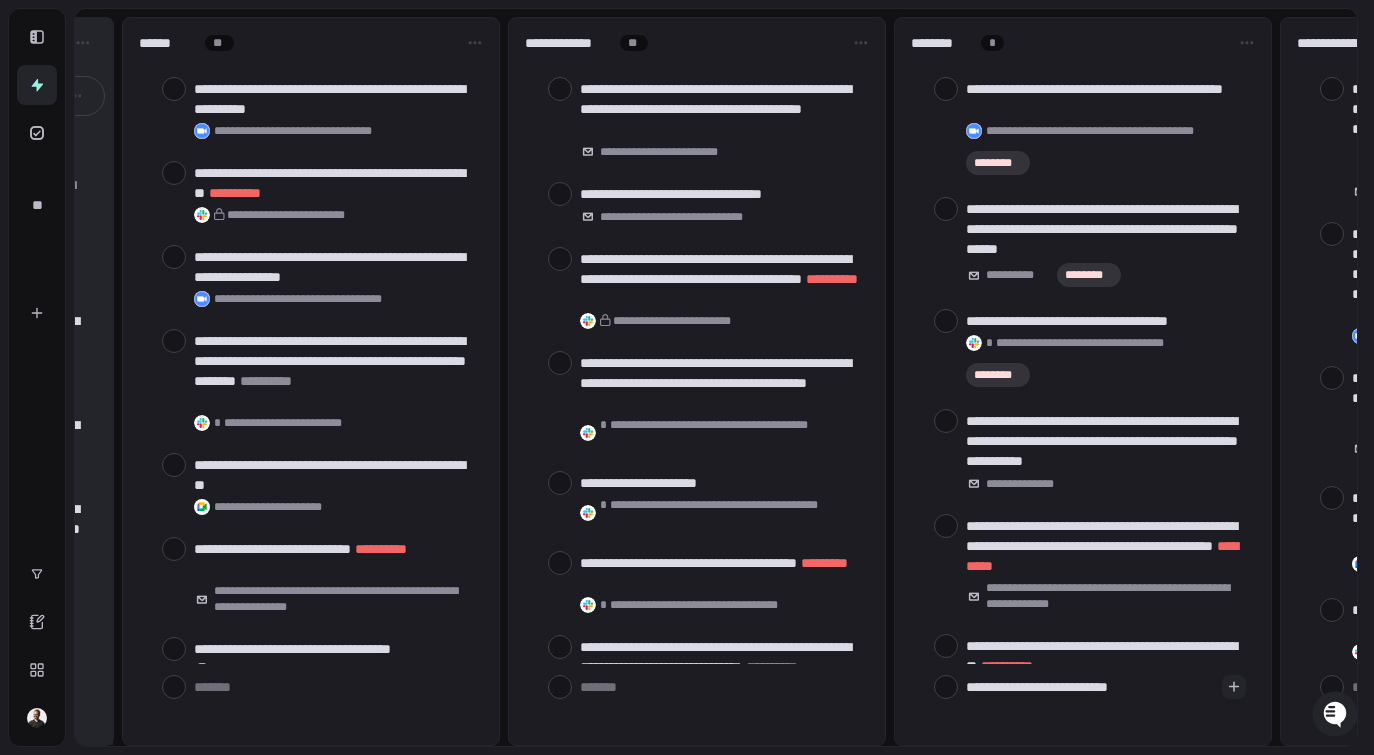 type on "**********" 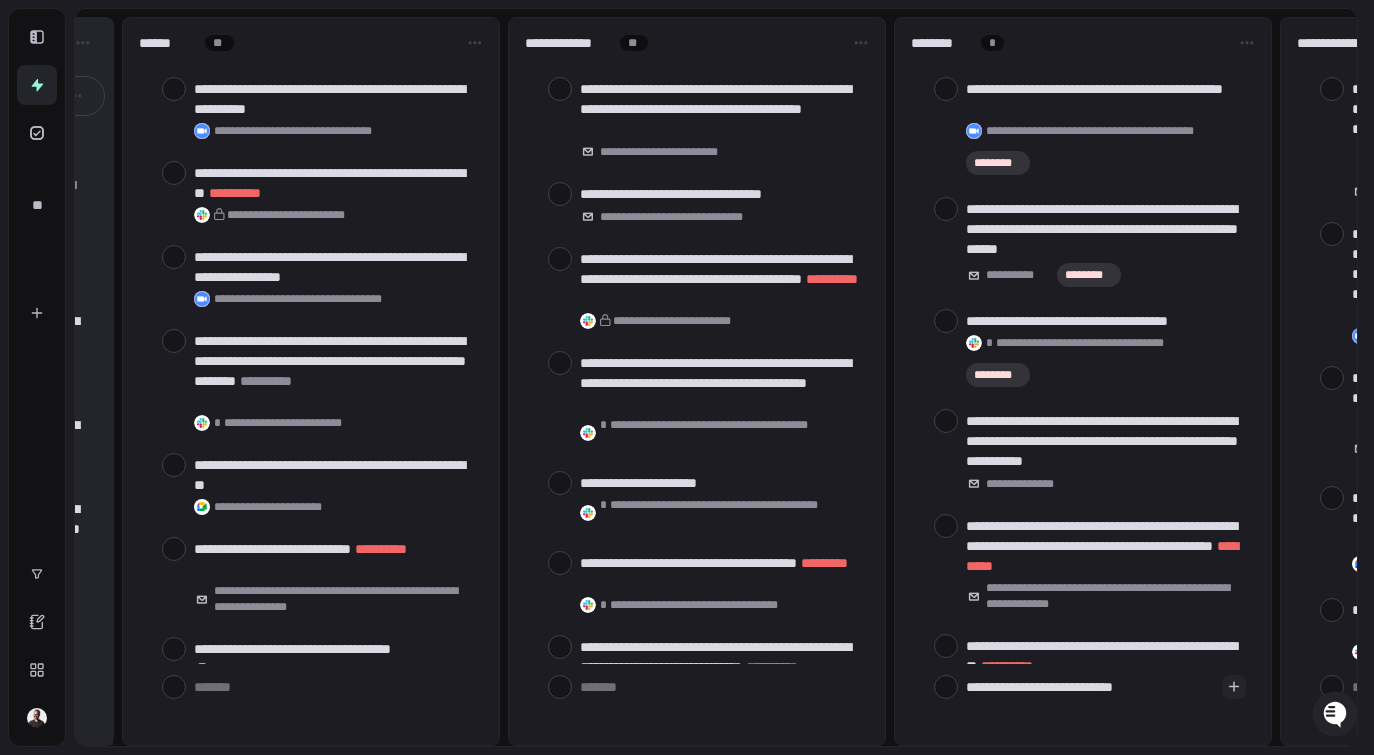 type on "**********" 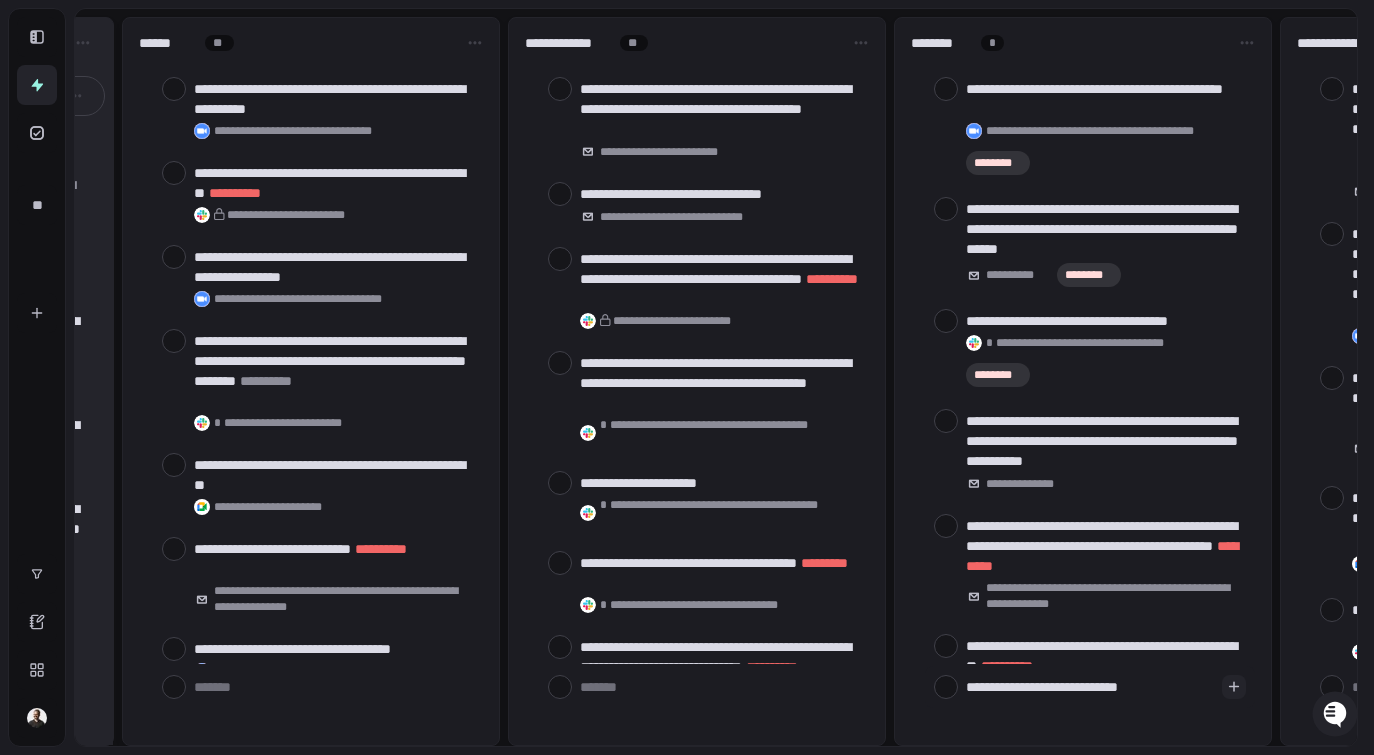 scroll, scrollTop: 18, scrollLeft: 0, axis: vertical 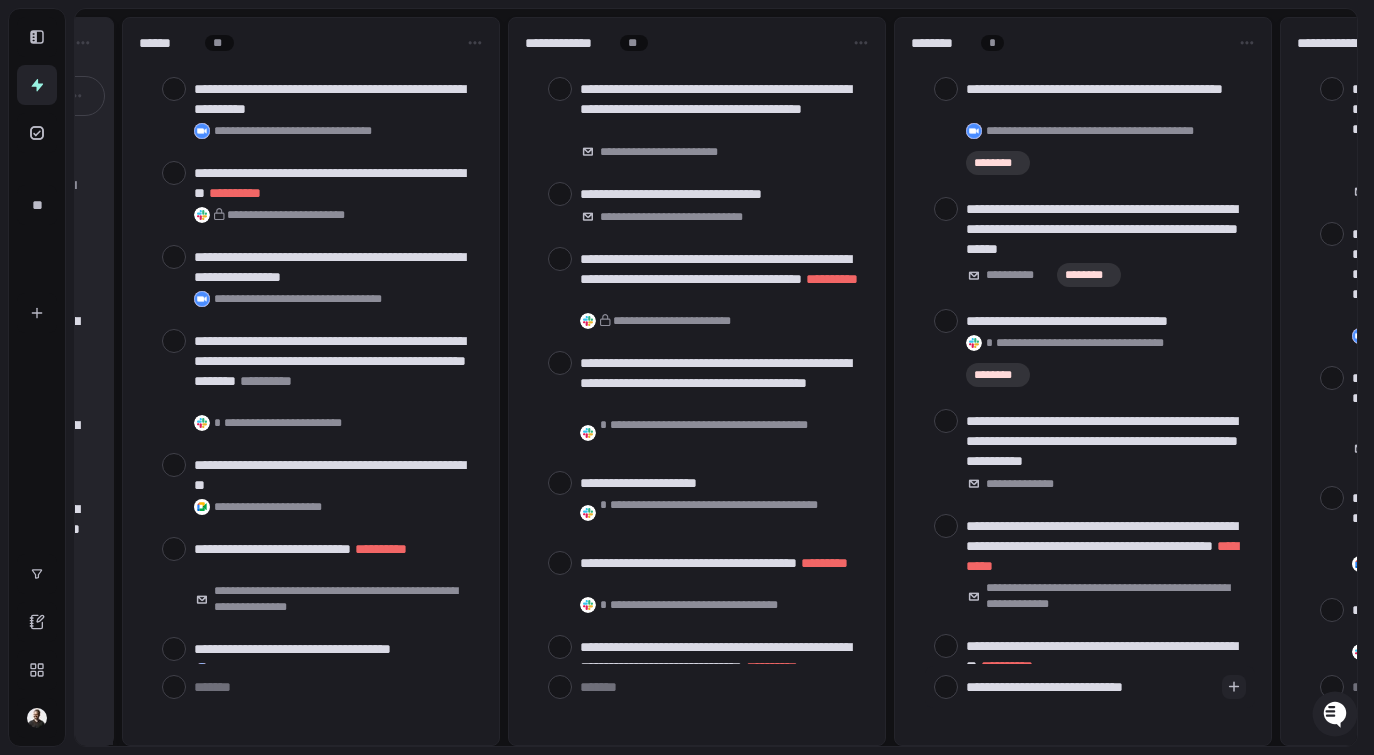 type on "**********" 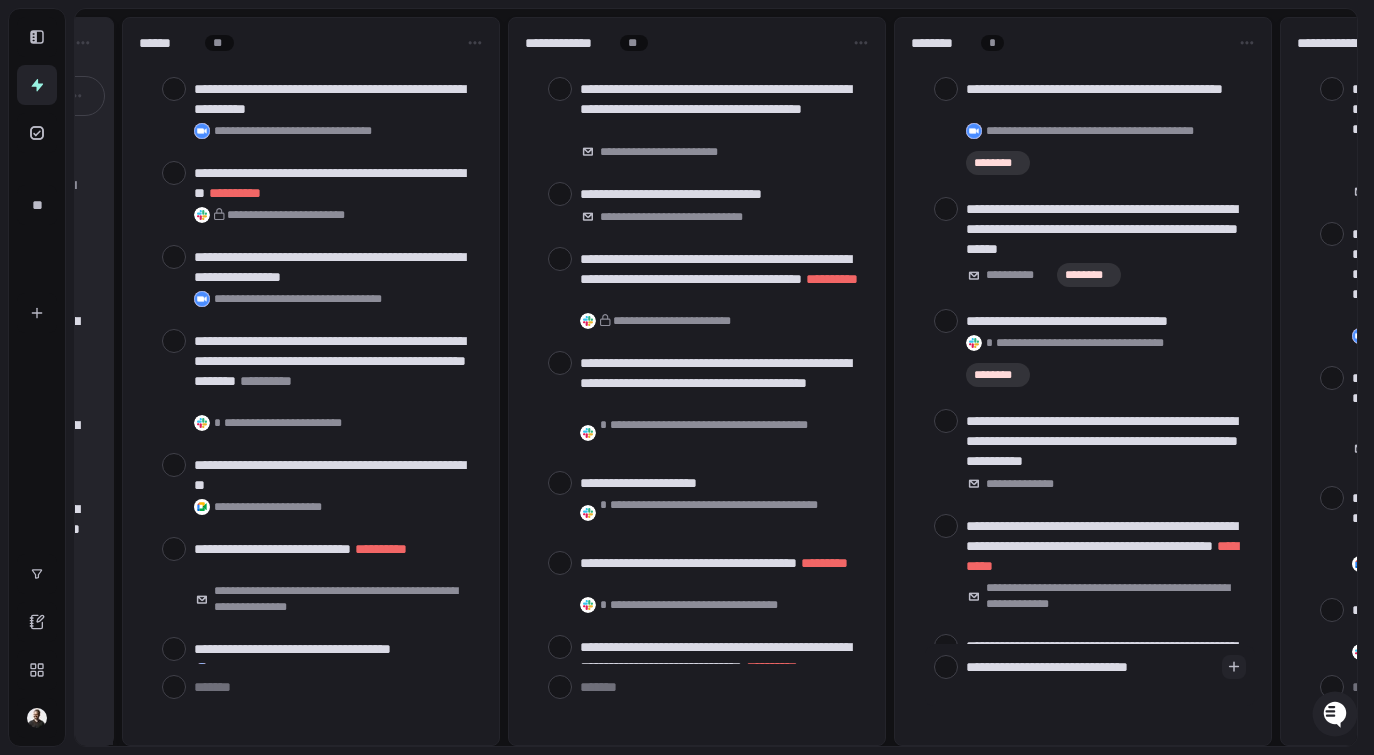 scroll, scrollTop: 0, scrollLeft: 0, axis: both 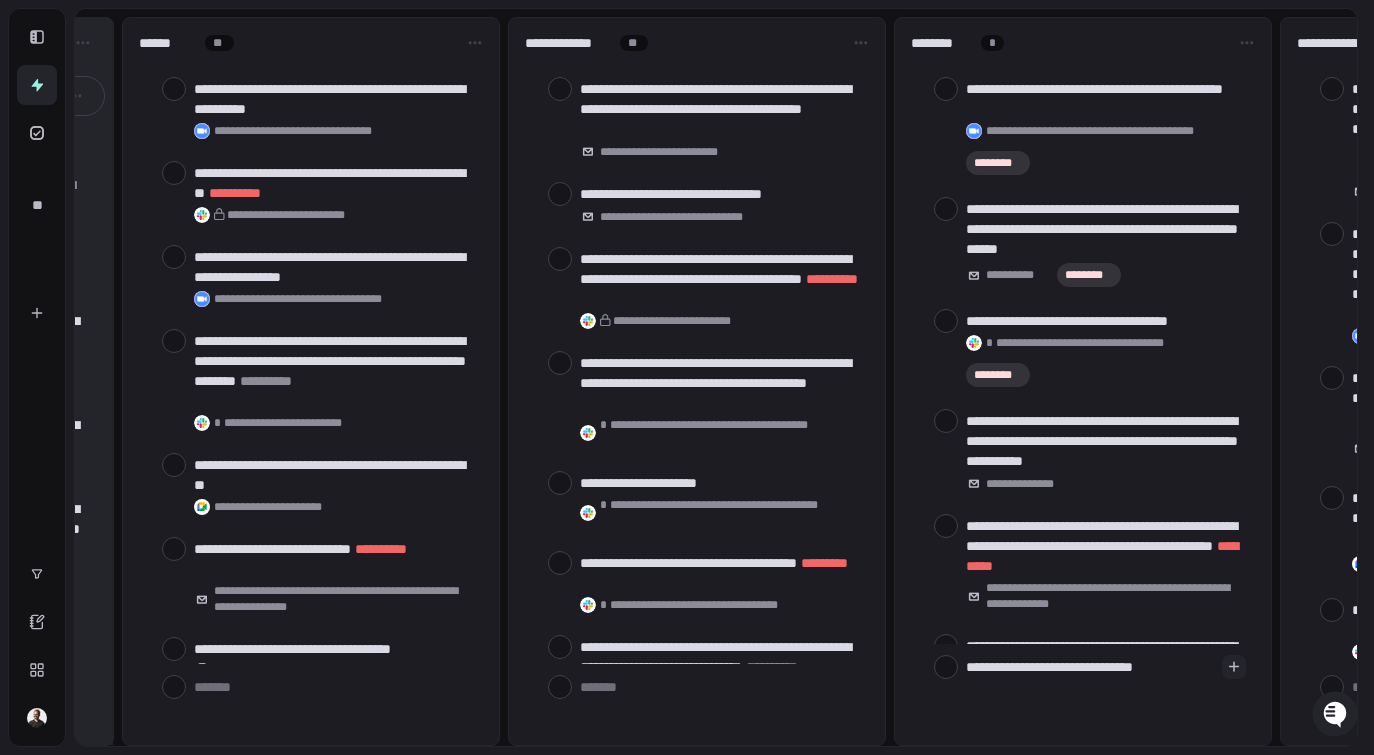 type on "**********" 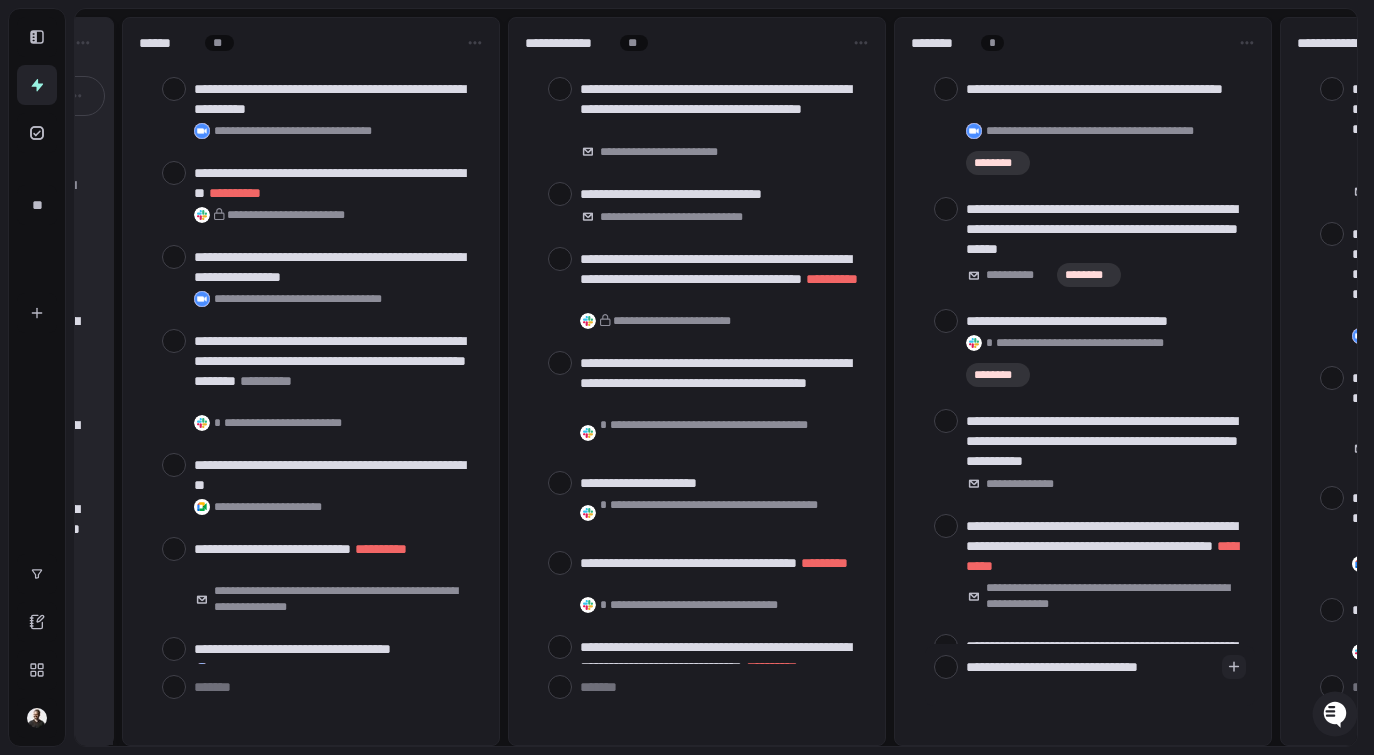 type on "*" 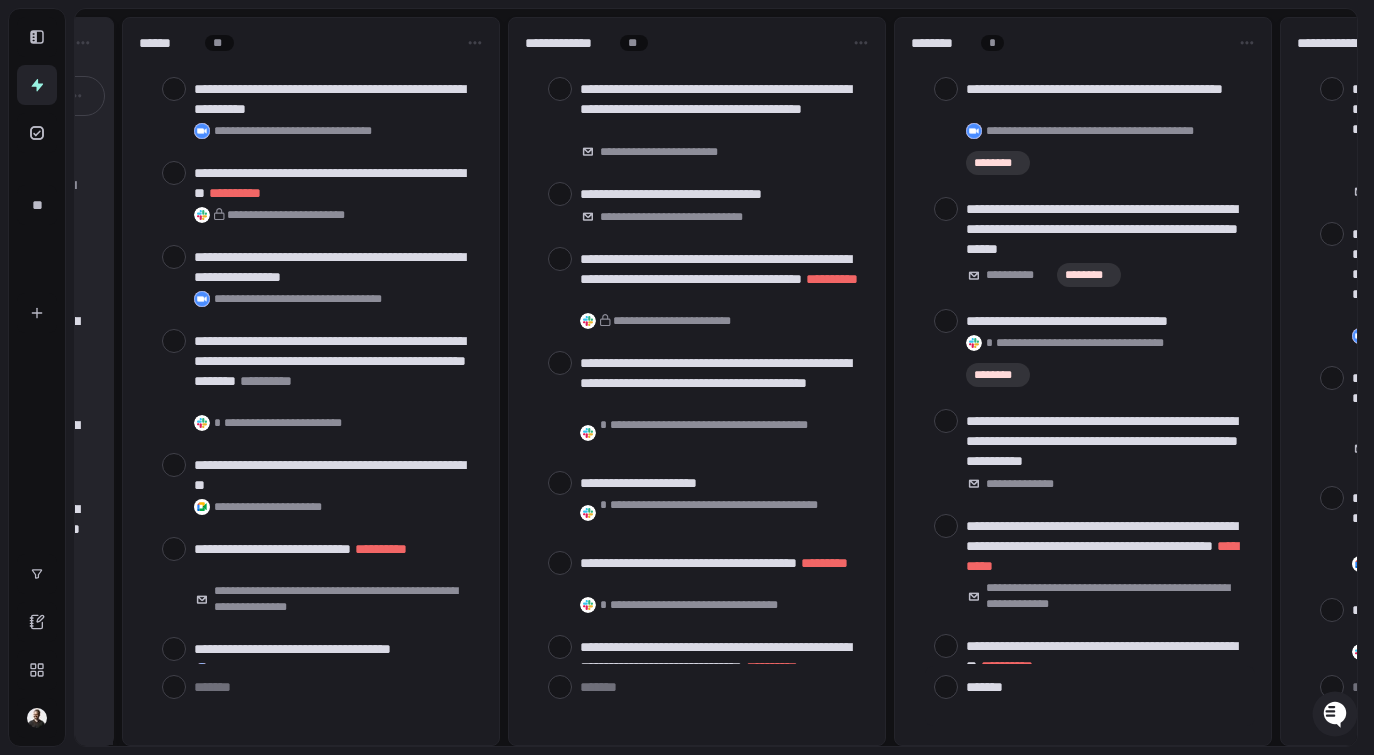 scroll, scrollTop: 172, scrollLeft: 0, axis: vertical 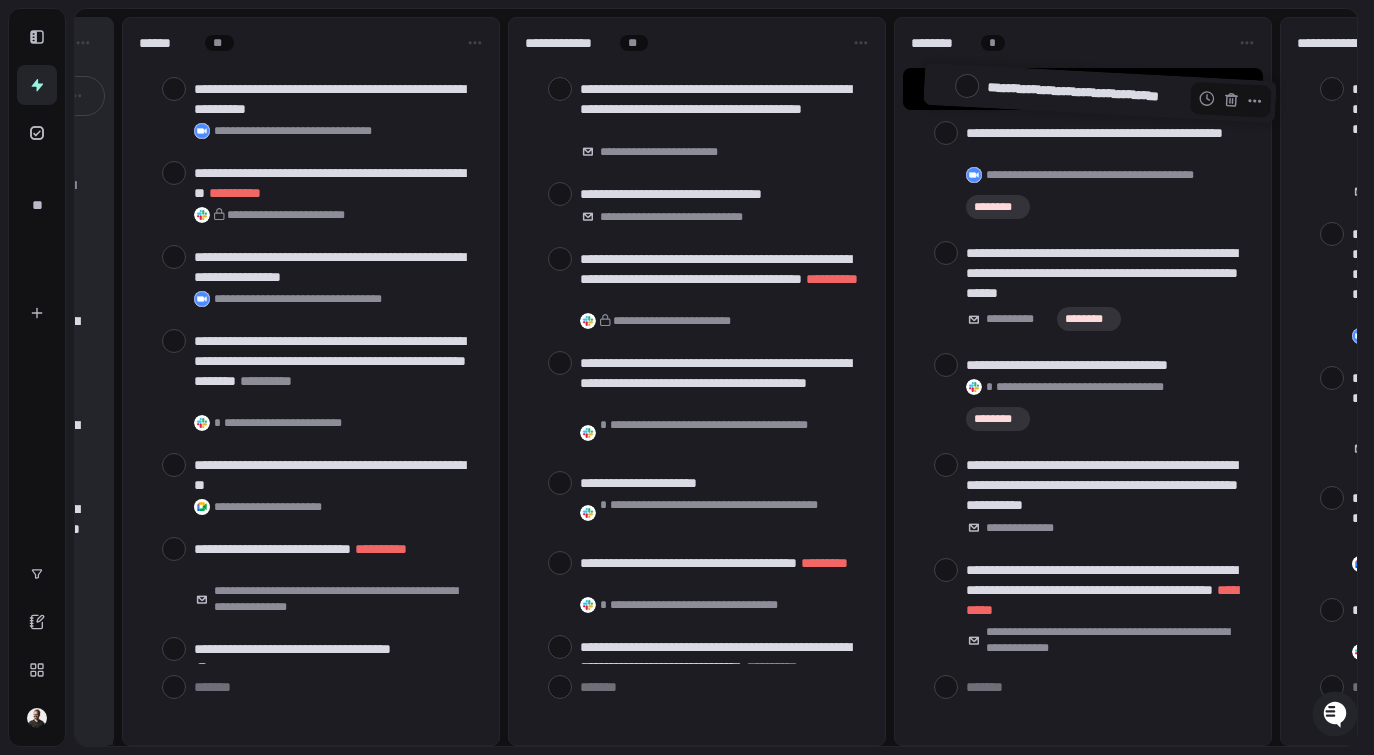 drag, startPoint x: 924, startPoint y: 644, endPoint x: 945, endPoint y: 94, distance: 550.40076 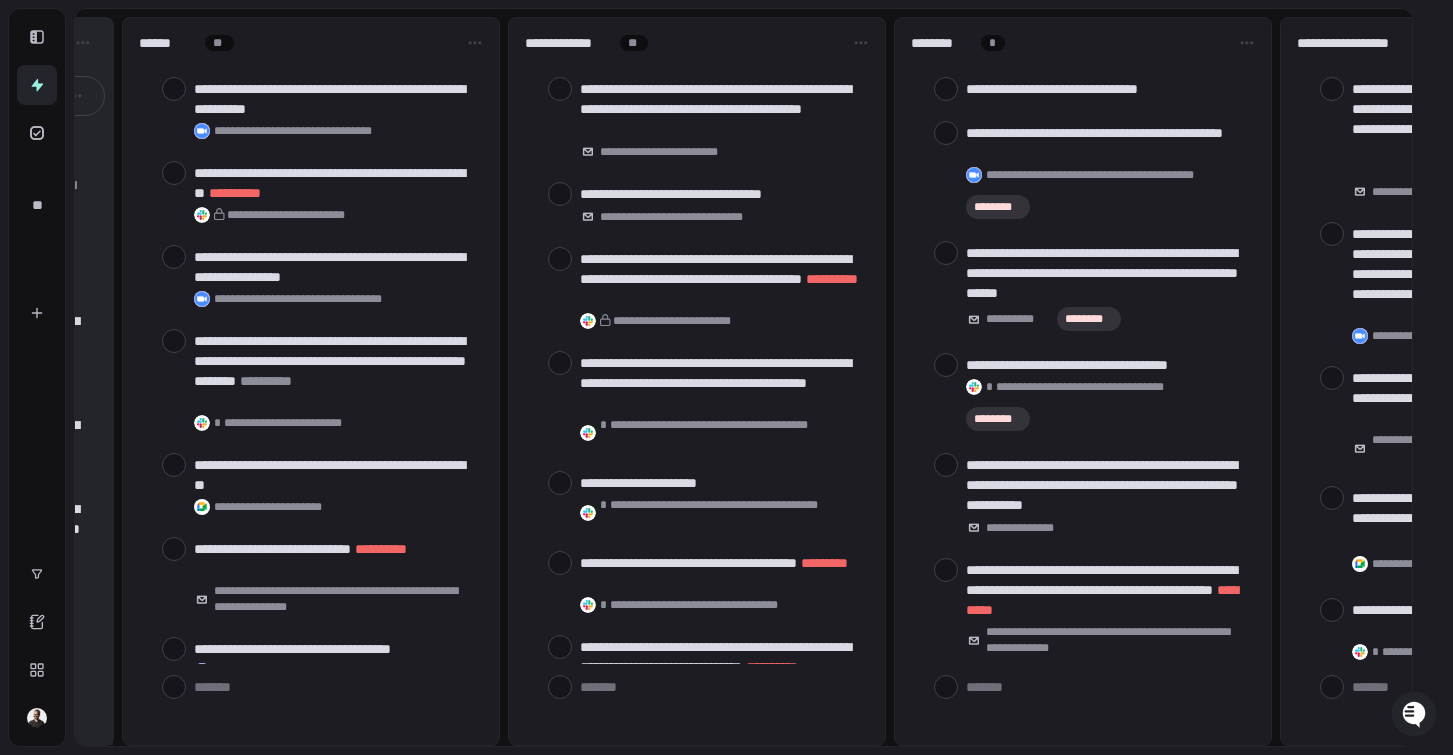 type on "*" 